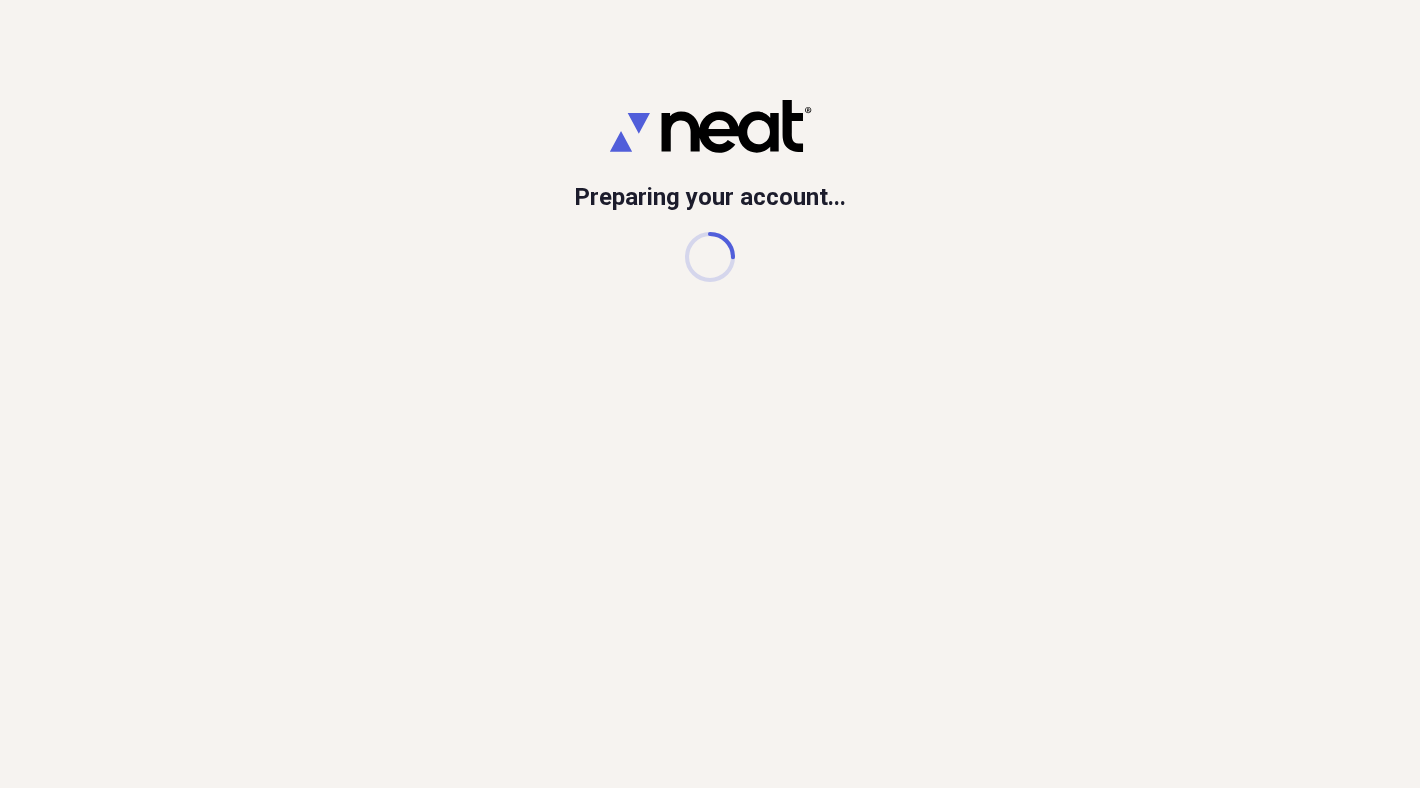 scroll, scrollTop: 0, scrollLeft: 0, axis: both 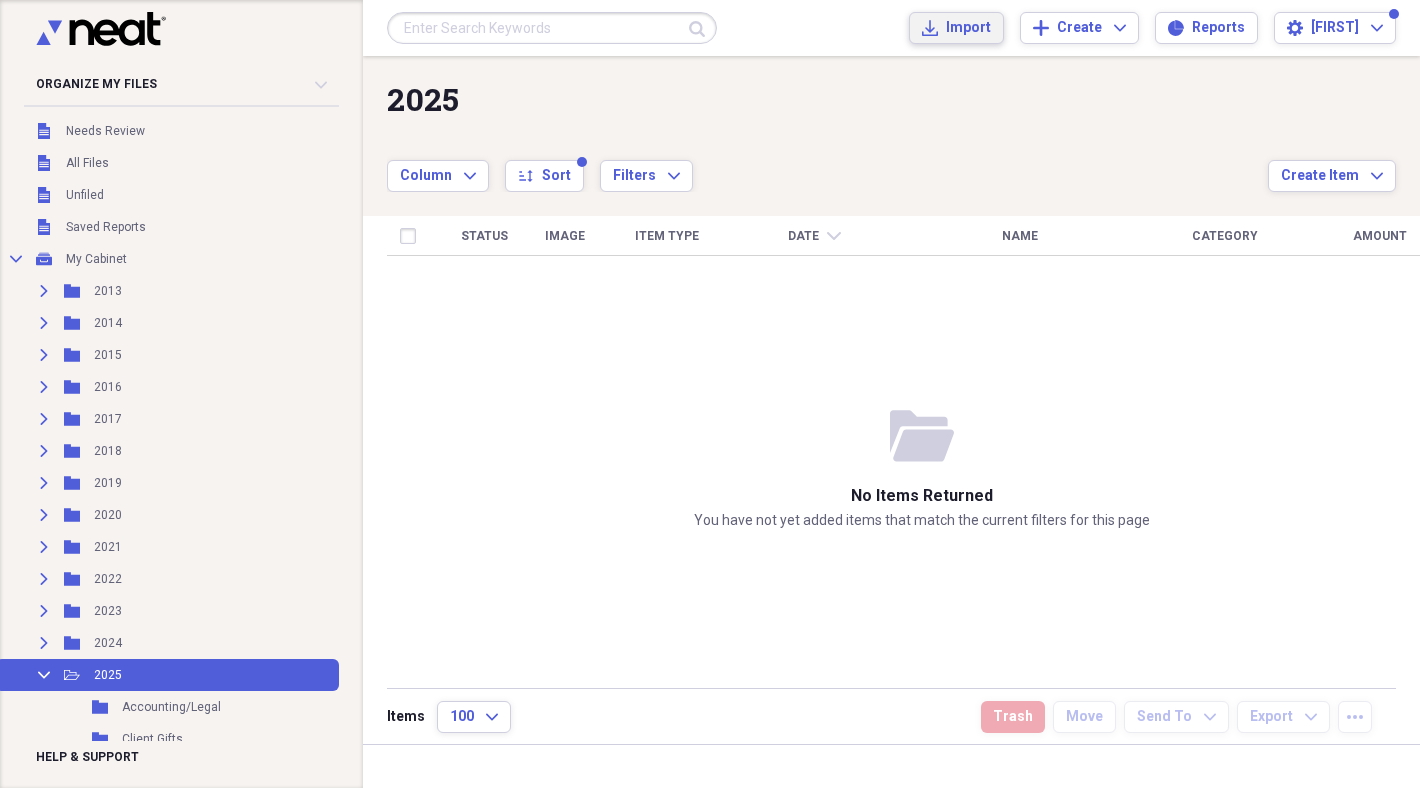 click on "Import" 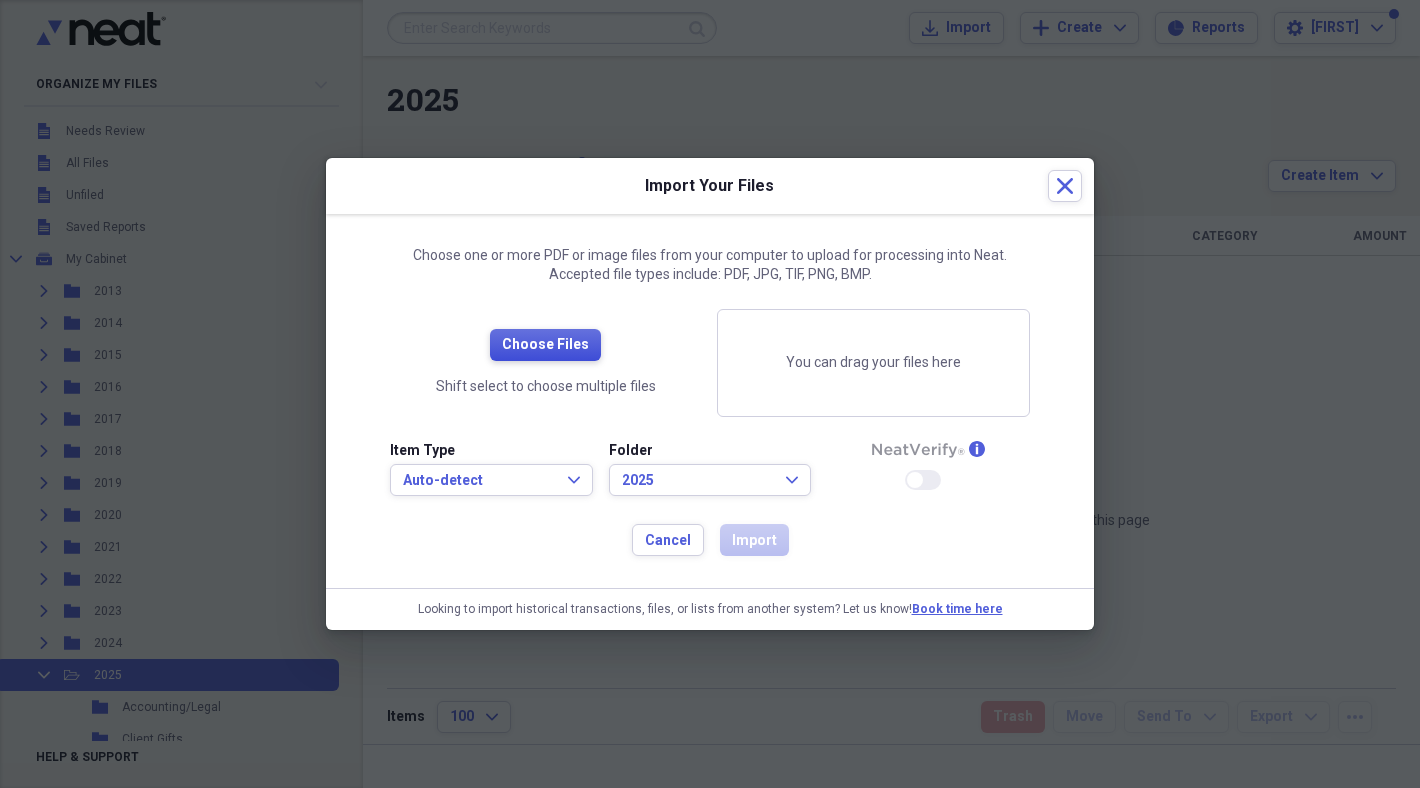 click on "Choose Files" at bounding box center [545, 345] 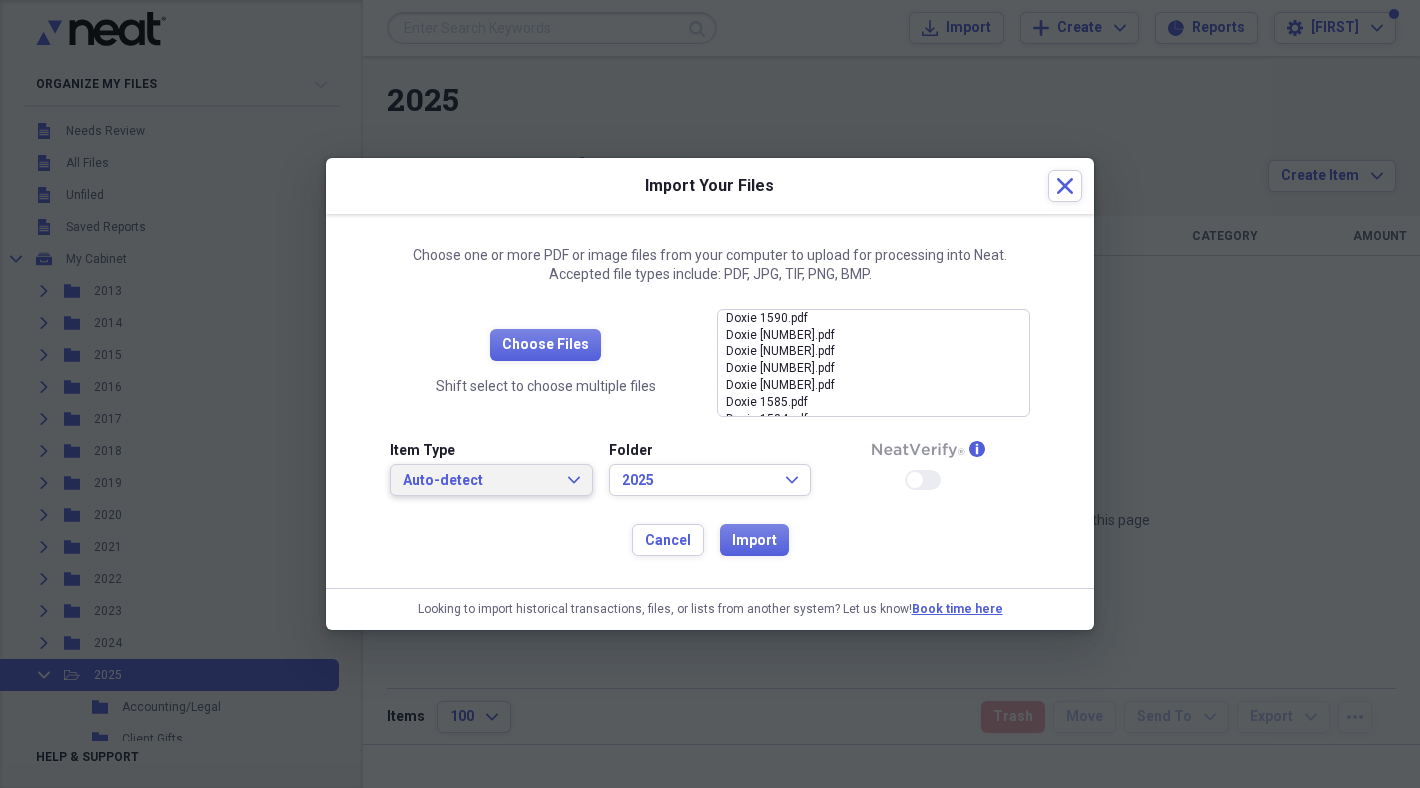click on "Auto-detect" at bounding box center [479, 481] 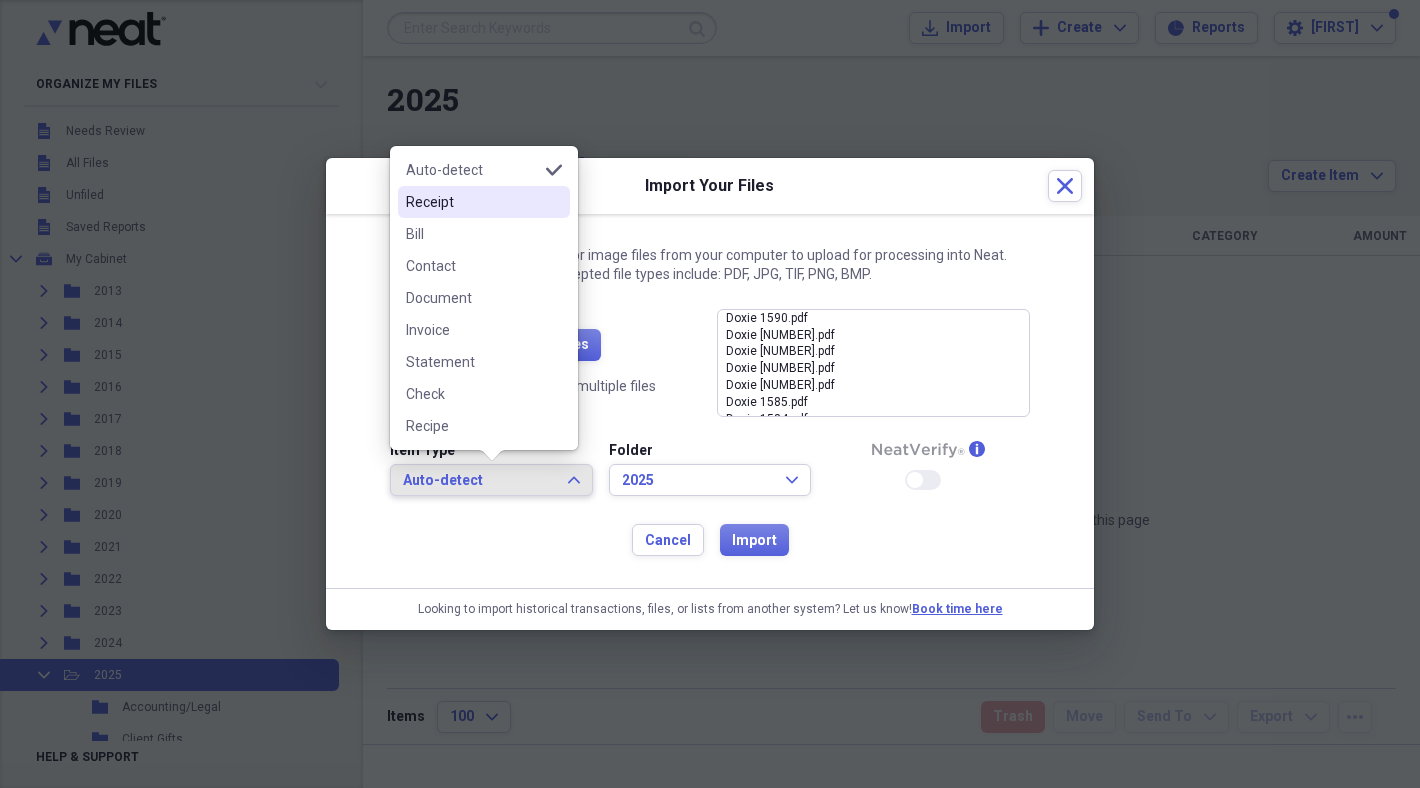 click on "Receipt" at bounding box center (472, 202) 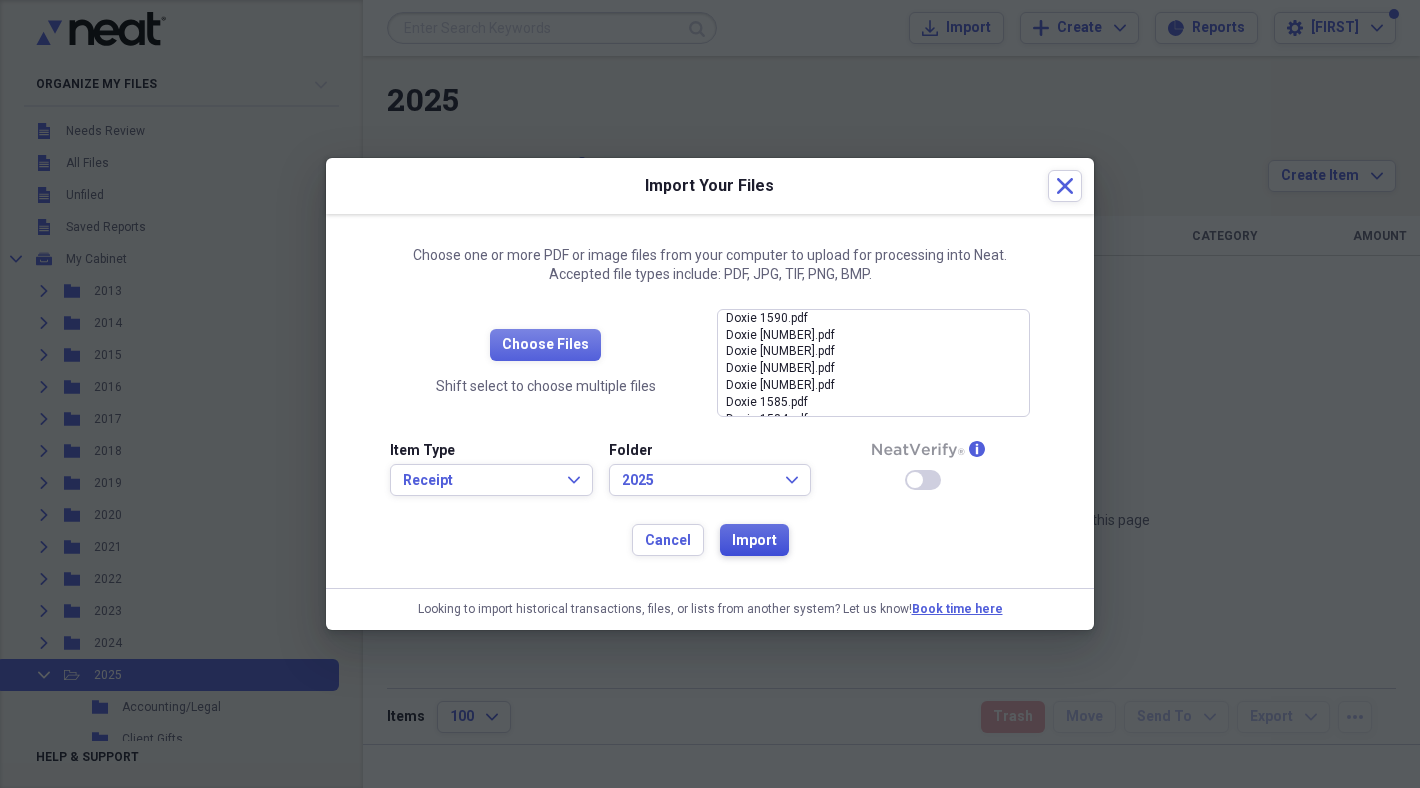 click on "Import" at bounding box center [754, 541] 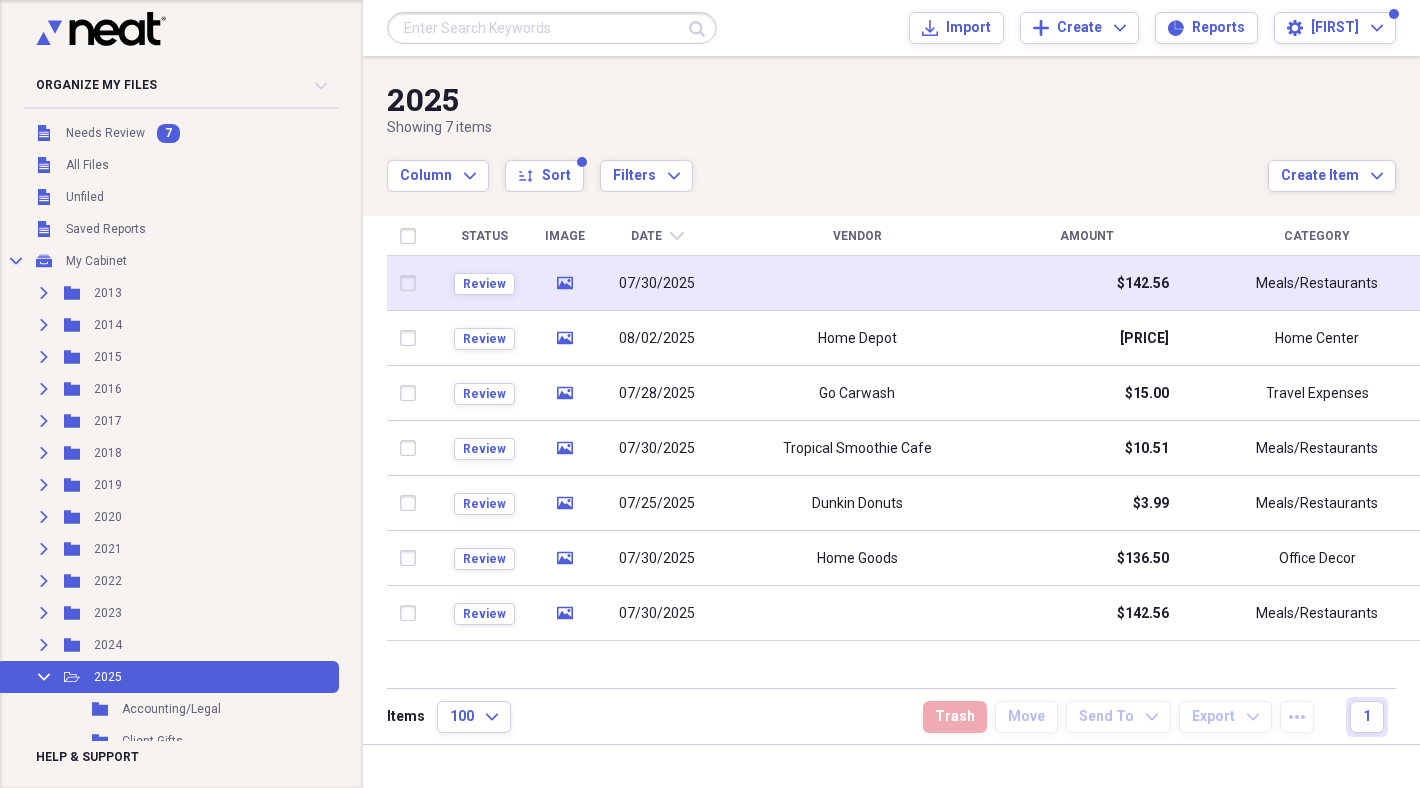 click on "07/30/2025" at bounding box center (657, 283) 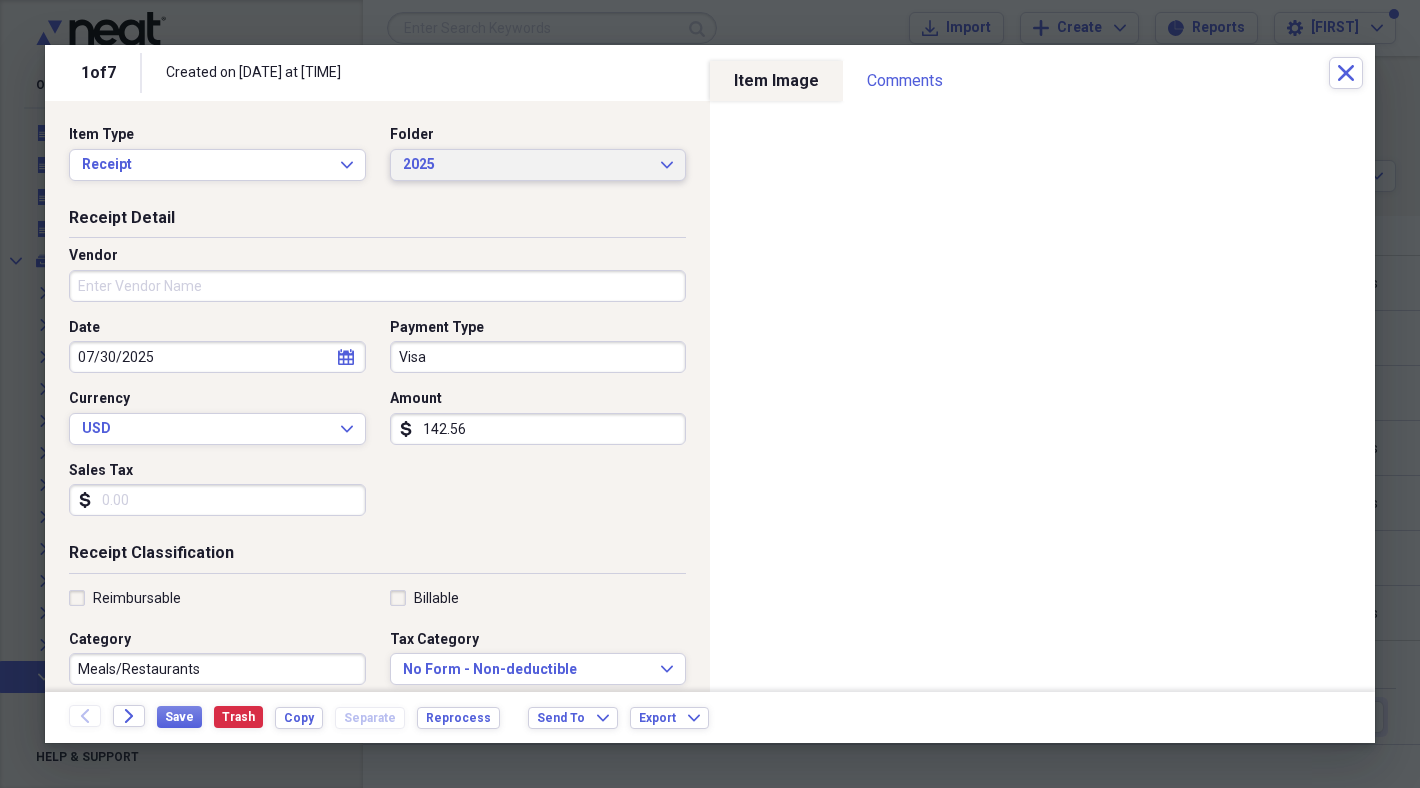 click on "2025" at bounding box center (526, 165) 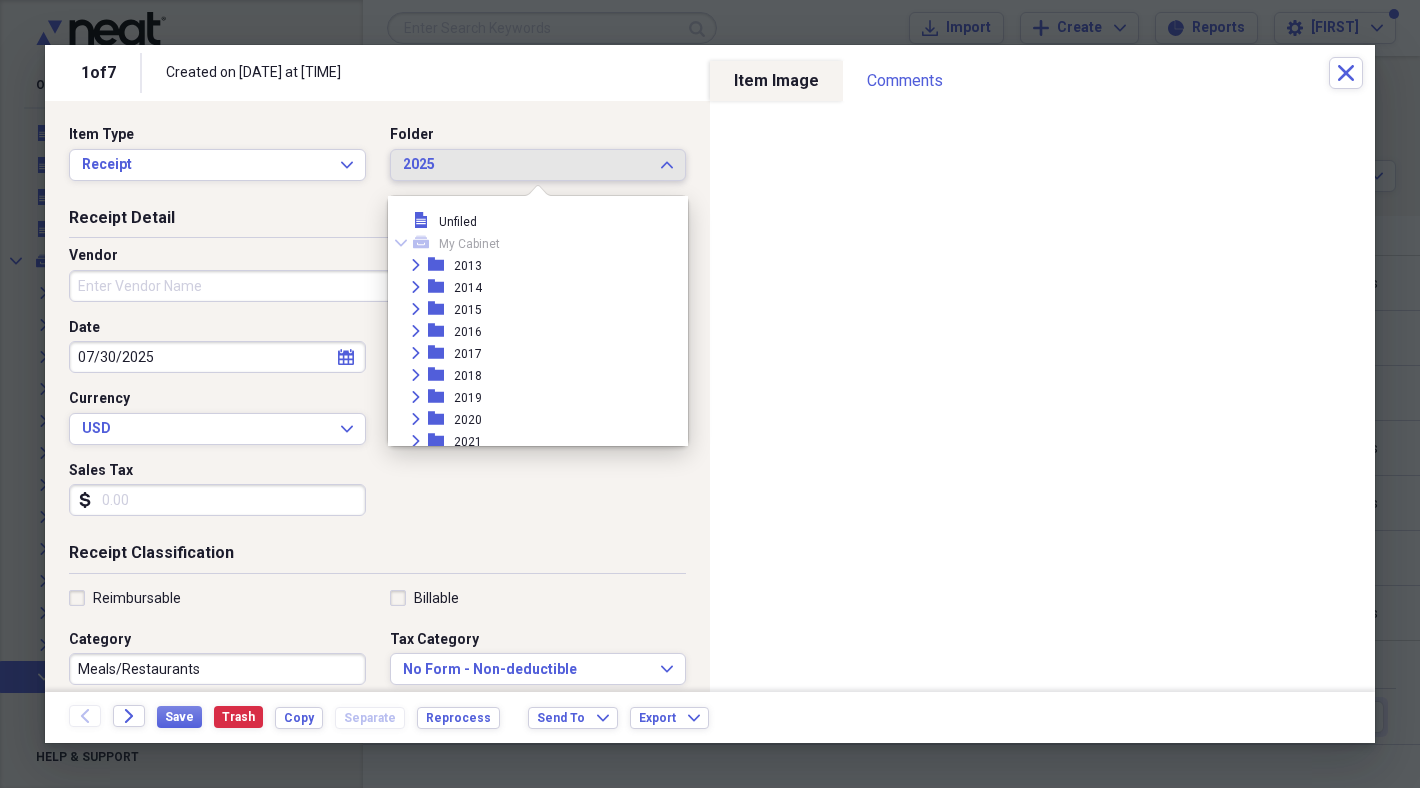 scroll, scrollTop: 209, scrollLeft: 0, axis: vertical 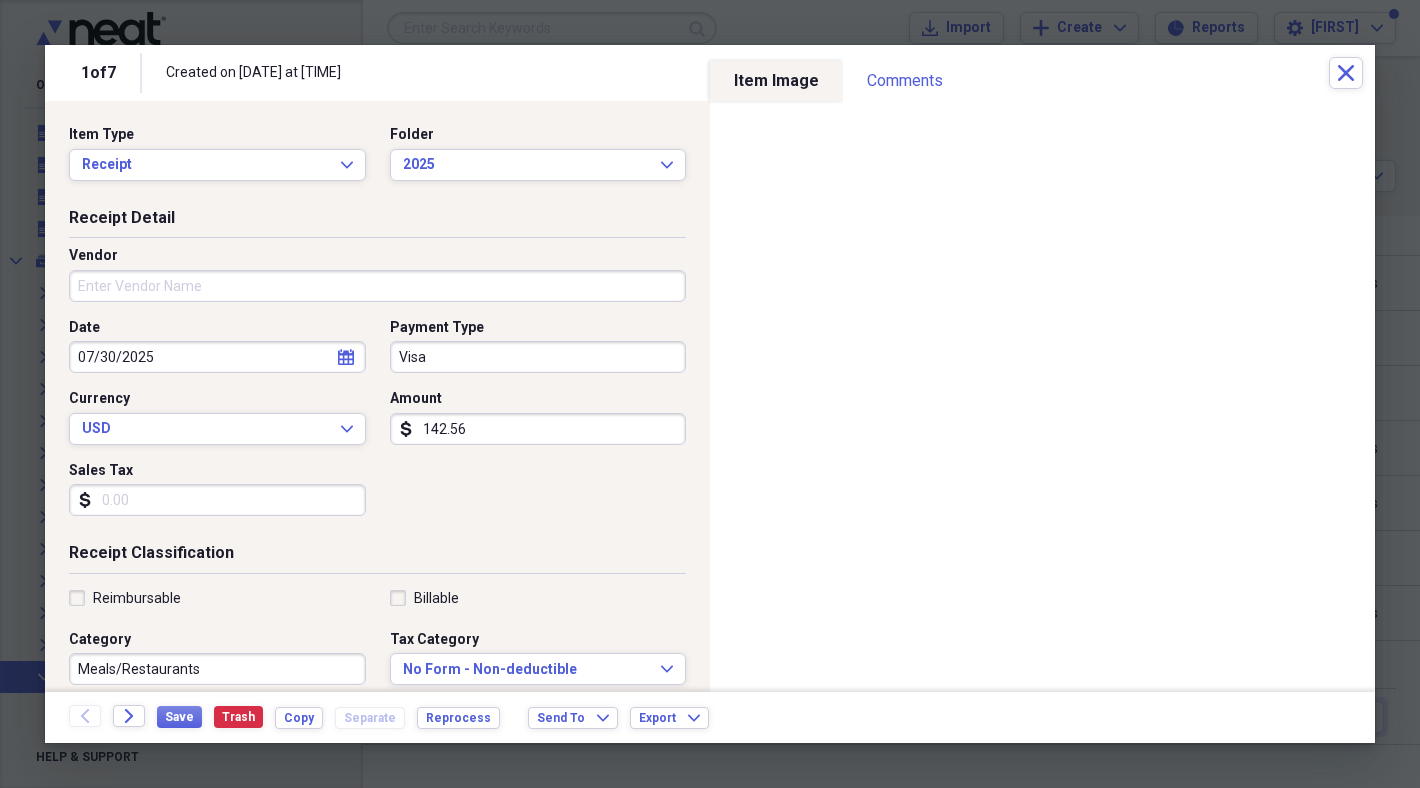 click on "Created on [DATE] at [TIME]" at bounding box center (412, 73) 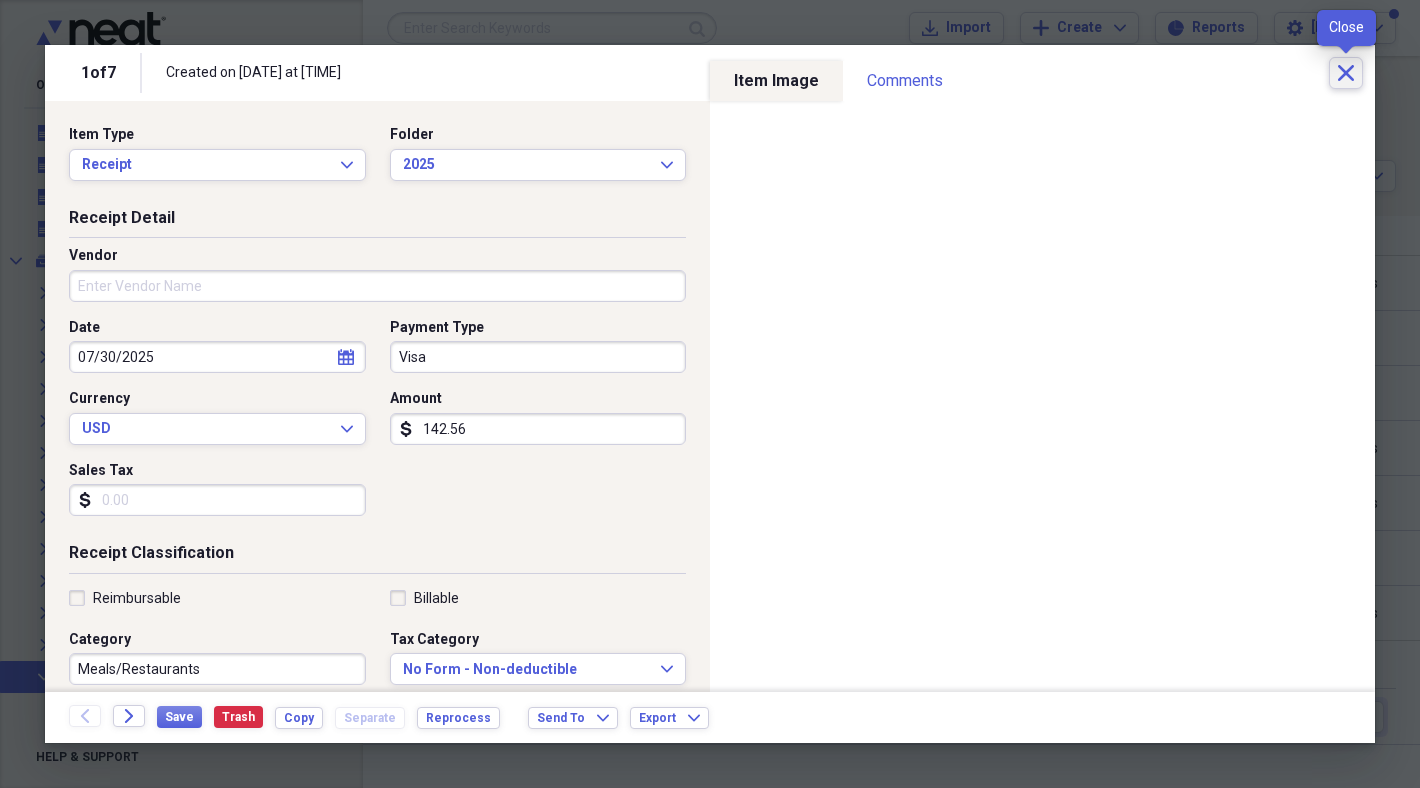 click on "Close" 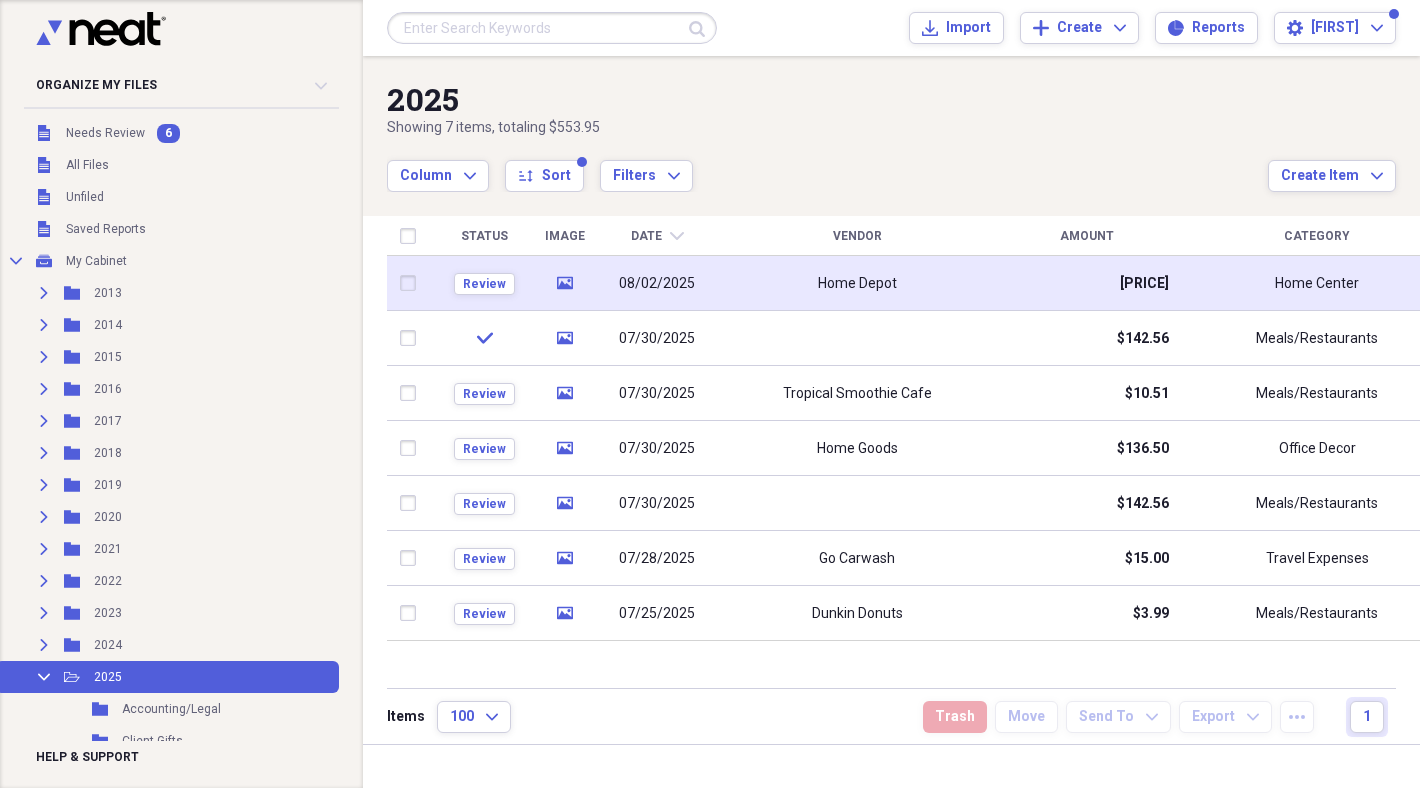 click on "Home Depot" at bounding box center [857, 283] 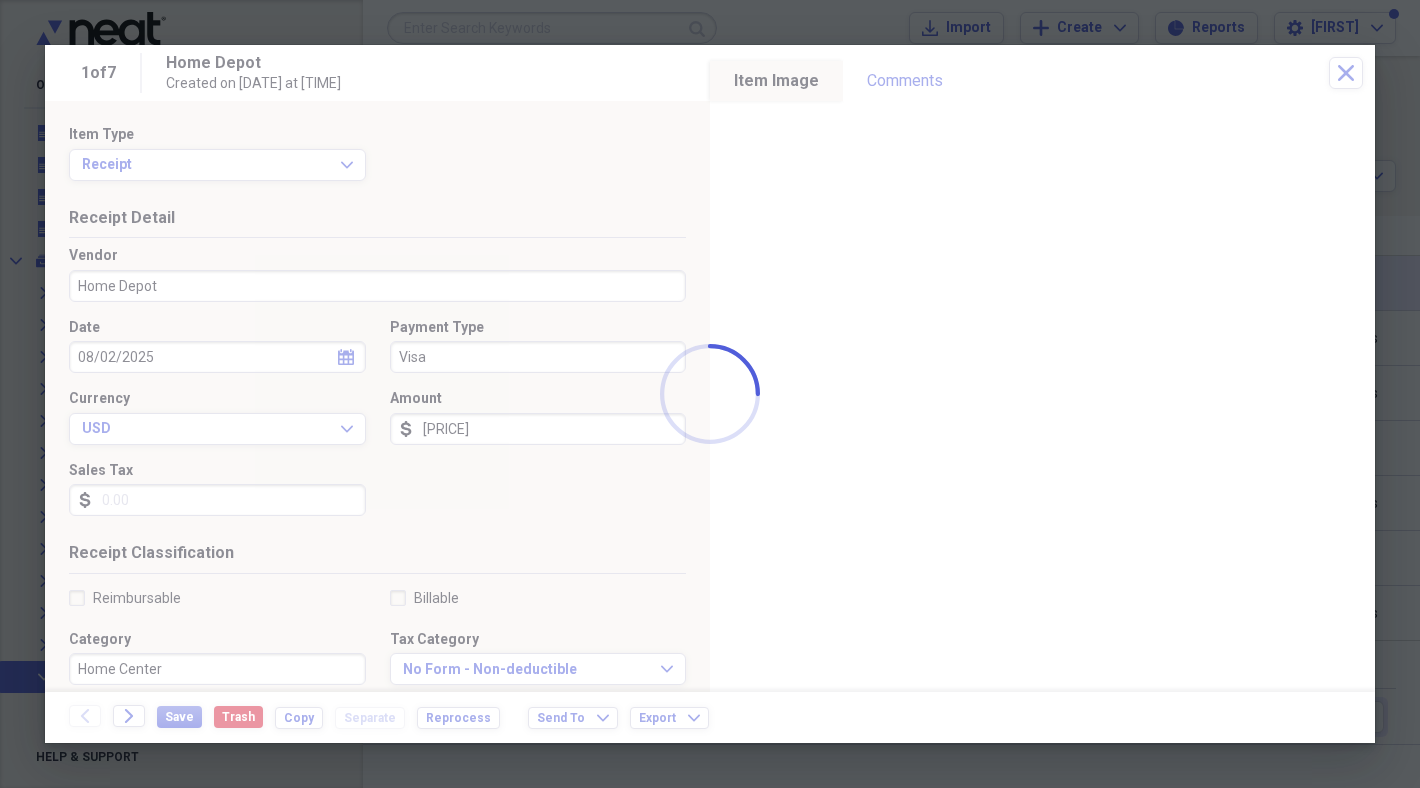 click on "Organize My Files 6 Collapse Unfiled Needs Review 6 Unfiled All Files Unfiled Unfiled Unfiled Saved Reports Collapse My Cabinet My Cabinet Add Folder Expand Folder 2013 Add Folder Expand Folder 2014 Add Folder Expand Folder 2015 Add Folder Expand Folder 2016 Add Folder Expand Folder 2017 Add Folder Expand Folder 2018 Add Folder Expand Folder 2019 Add Folder Expand Folder 2020 Add Folder Expand Folder 2021 Add Folder Expand Folder 2022 Add Folder Expand Folder 2023 Add Folder Expand Folder 2024 Add Folder Collapse Open Folder 2025 Add Folder Folder Accounting/Legal Add Folder Folder Client Gifts Add Folder Folder Consultants Add Folder Folder Donations Add Folder Folder Fuel Add Folder Folder Home Office Add Folder Folder Mailing Add Folder Folder Meals Add Folder Folder Office Supplies Add Folder Folder Travel Add Folder Collapse Open Folder Home Add Folder Folder 11 Leonard - 2012 Add Folder Folder 11 Leonard - 2013 Add Folder Folder 23 Claret Drive - 2024 Add Folder Folder 5762 Willow Beach Add Folder Trash" at bounding box center (710, 394) 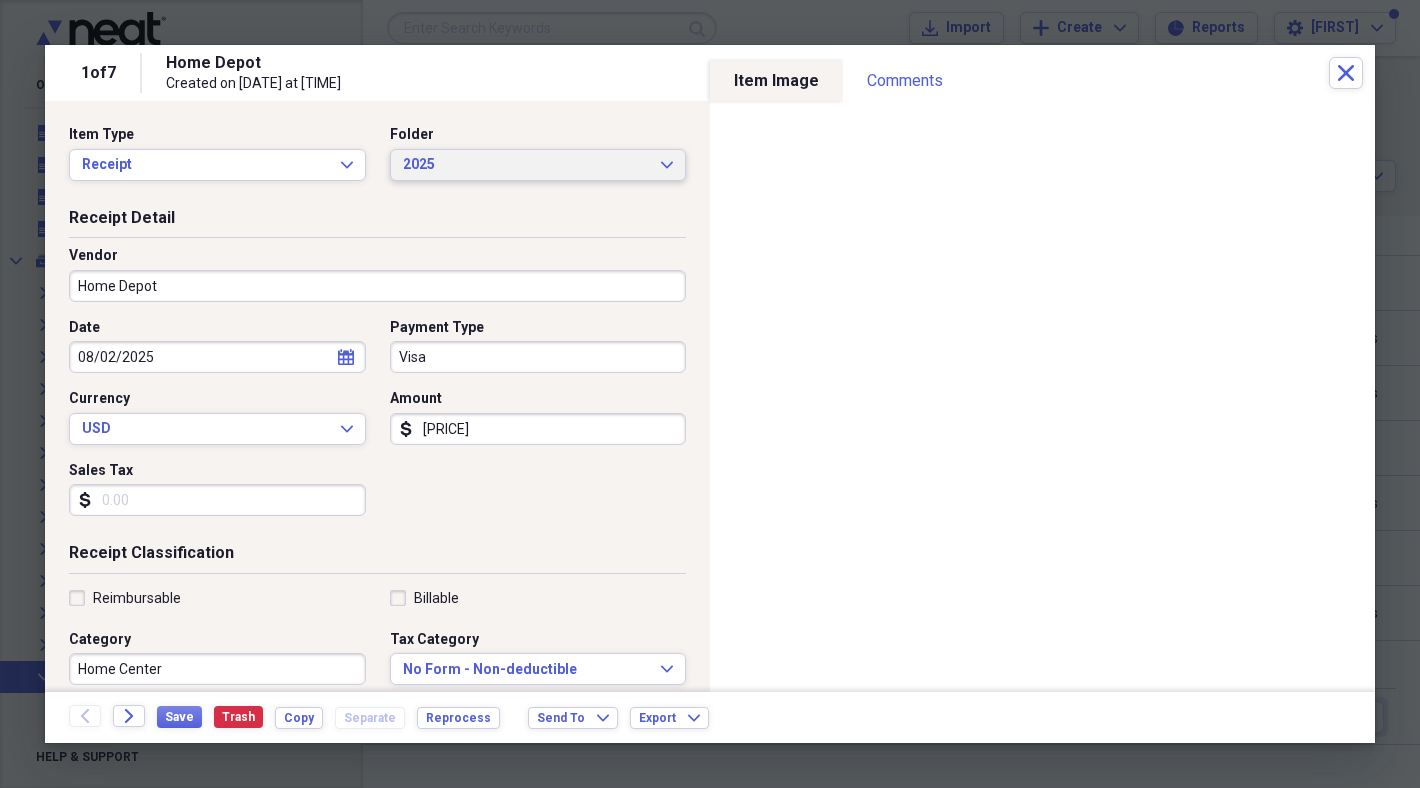 click on "2025" at bounding box center [526, 165] 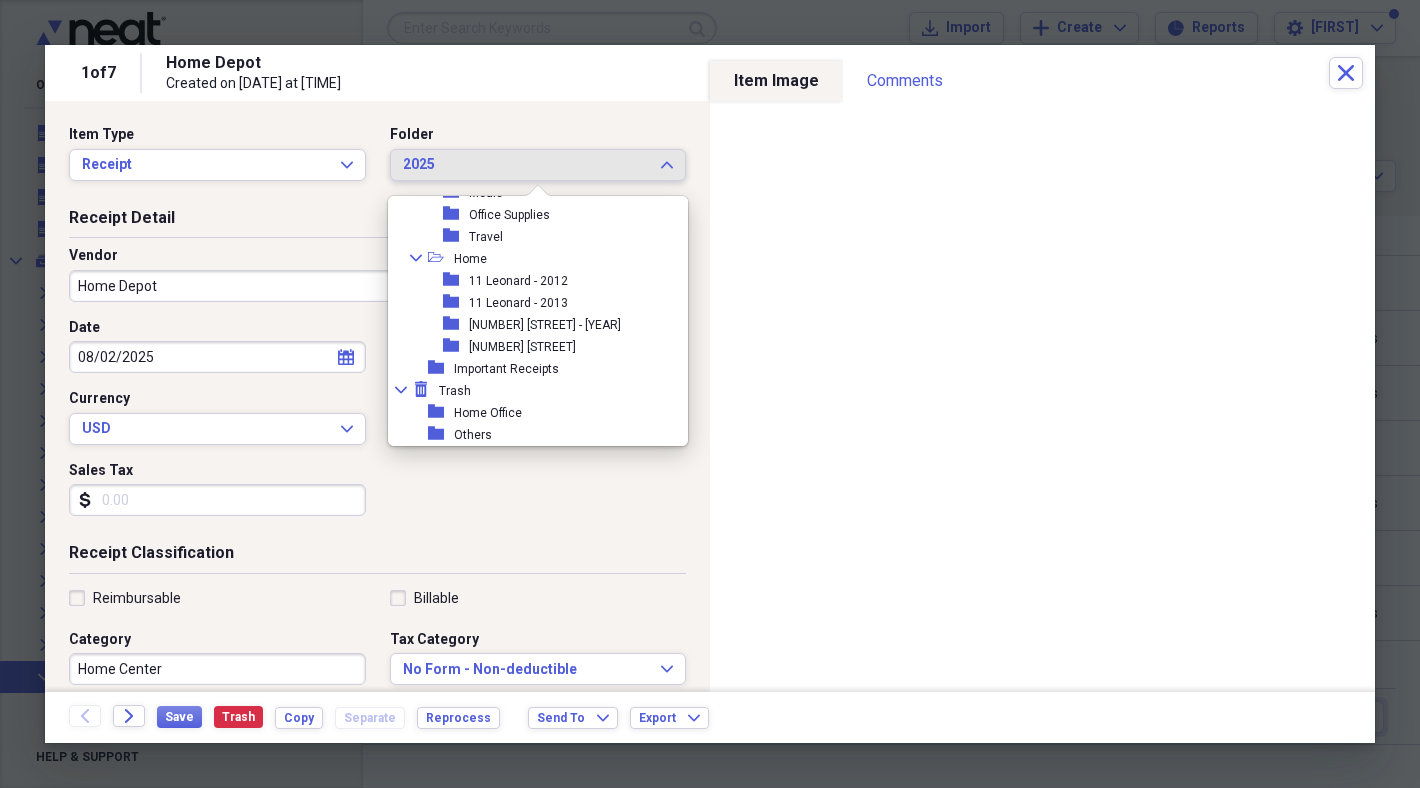 scroll, scrollTop: 512, scrollLeft: 0, axis: vertical 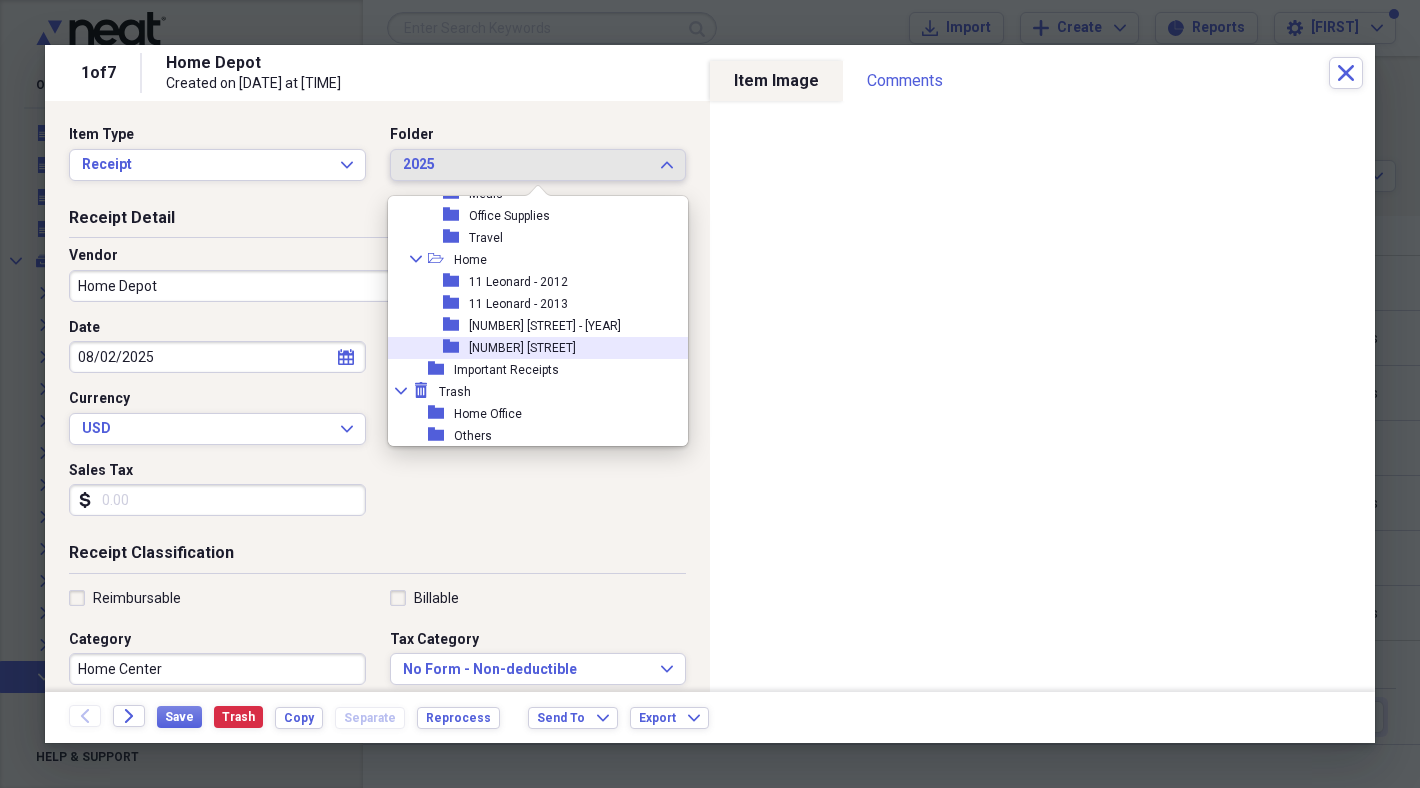 click on "[NUMBER] [STREET]" at bounding box center (522, 348) 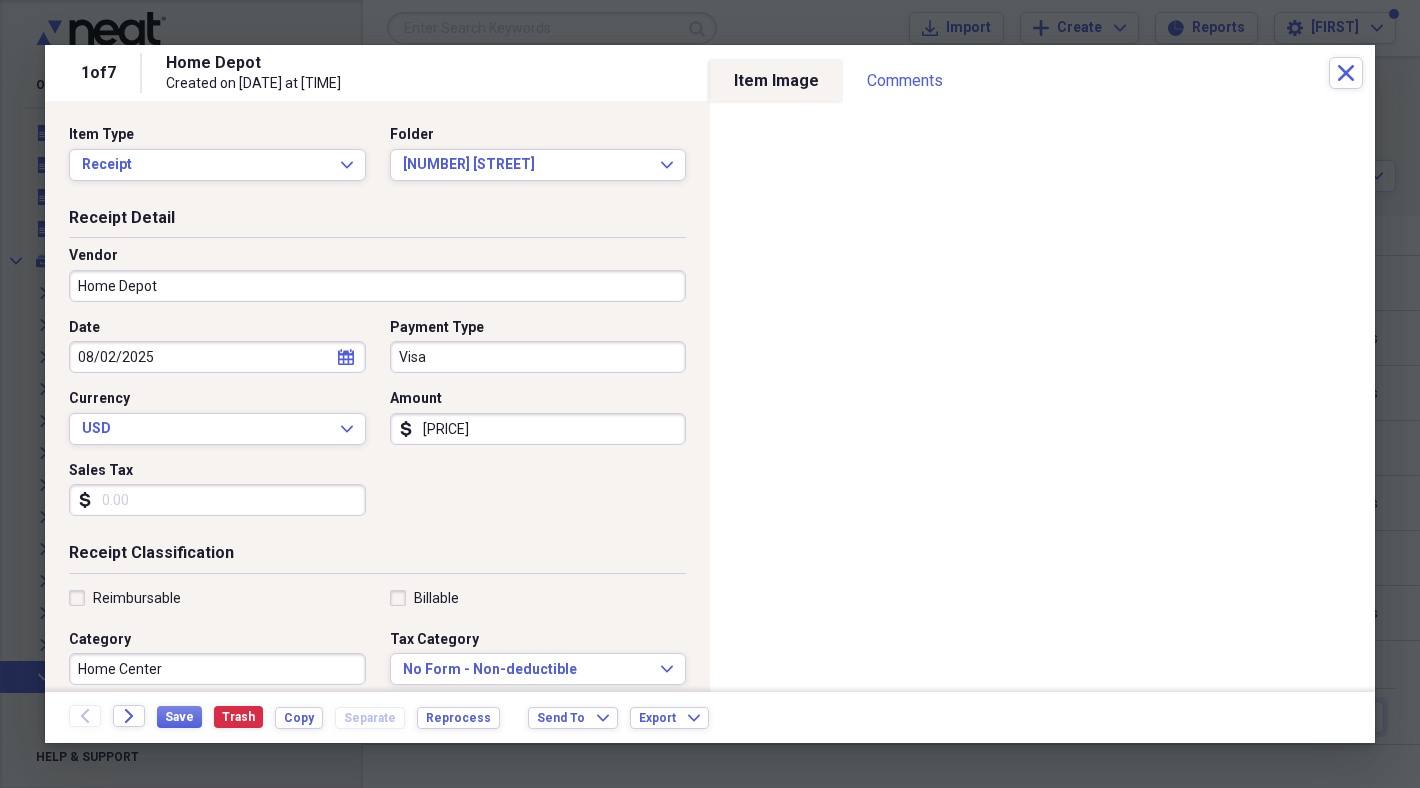 click on "Visa" at bounding box center [538, 357] 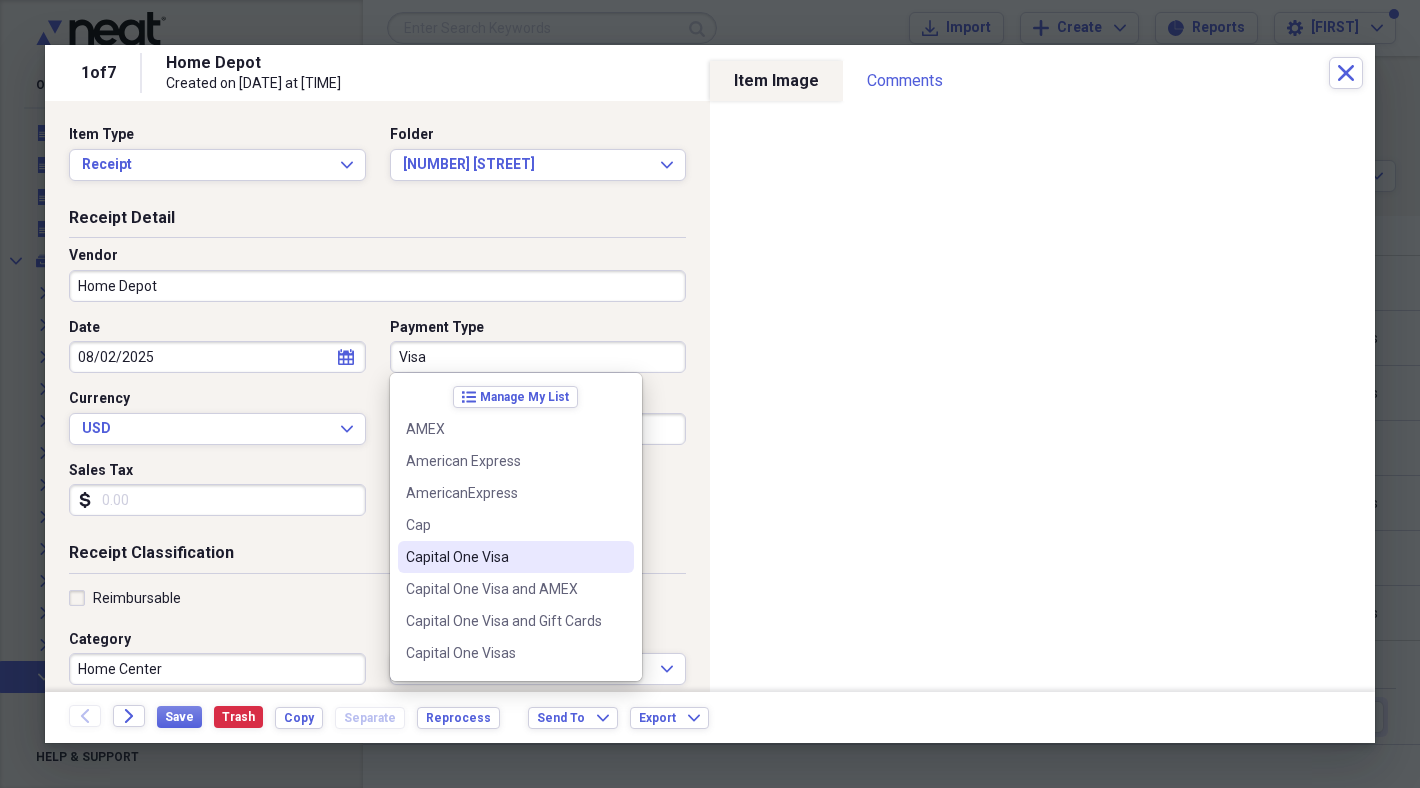 click on "Capital One Visa" at bounding box center [504, 557] 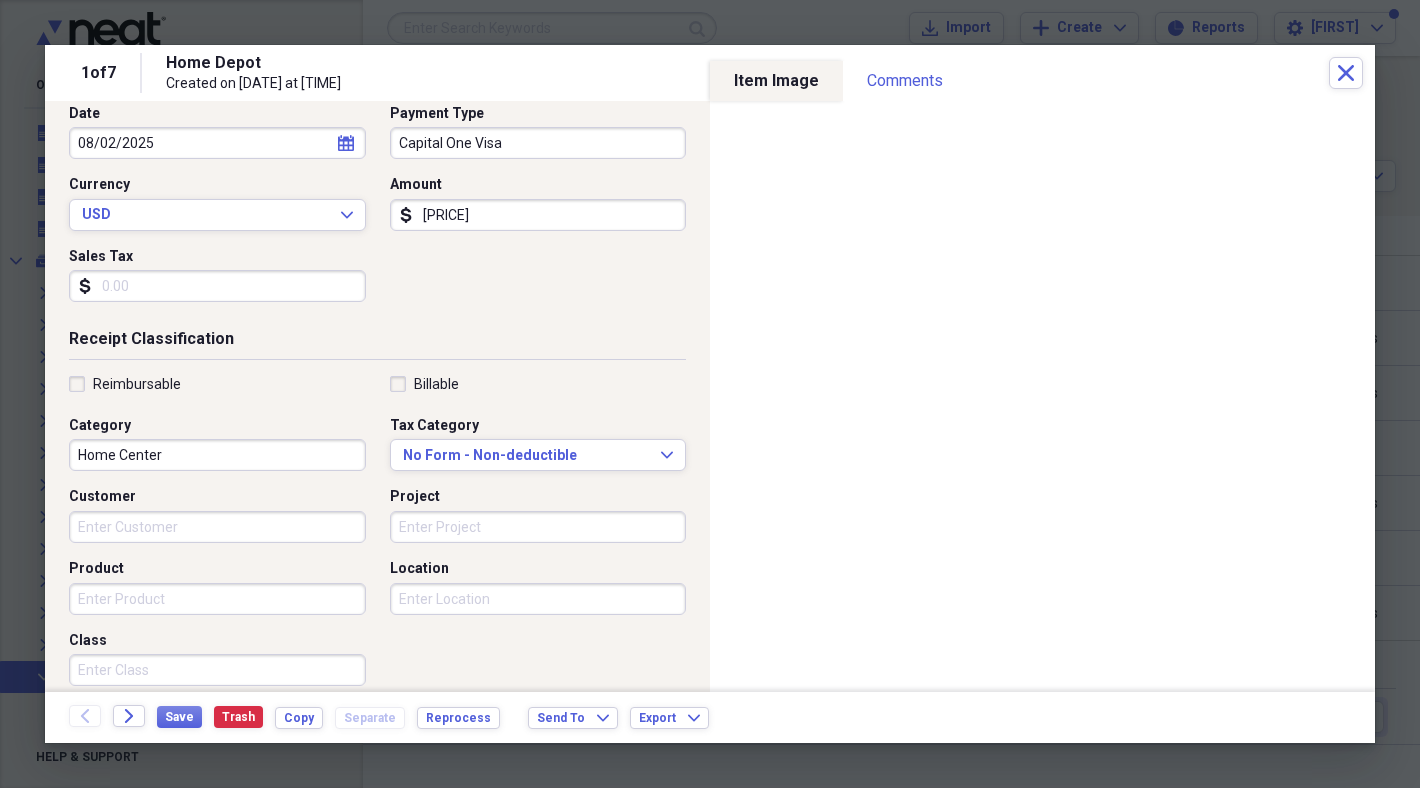 scroll, scrollTop: 0, scrollLeft: 0, axis: both 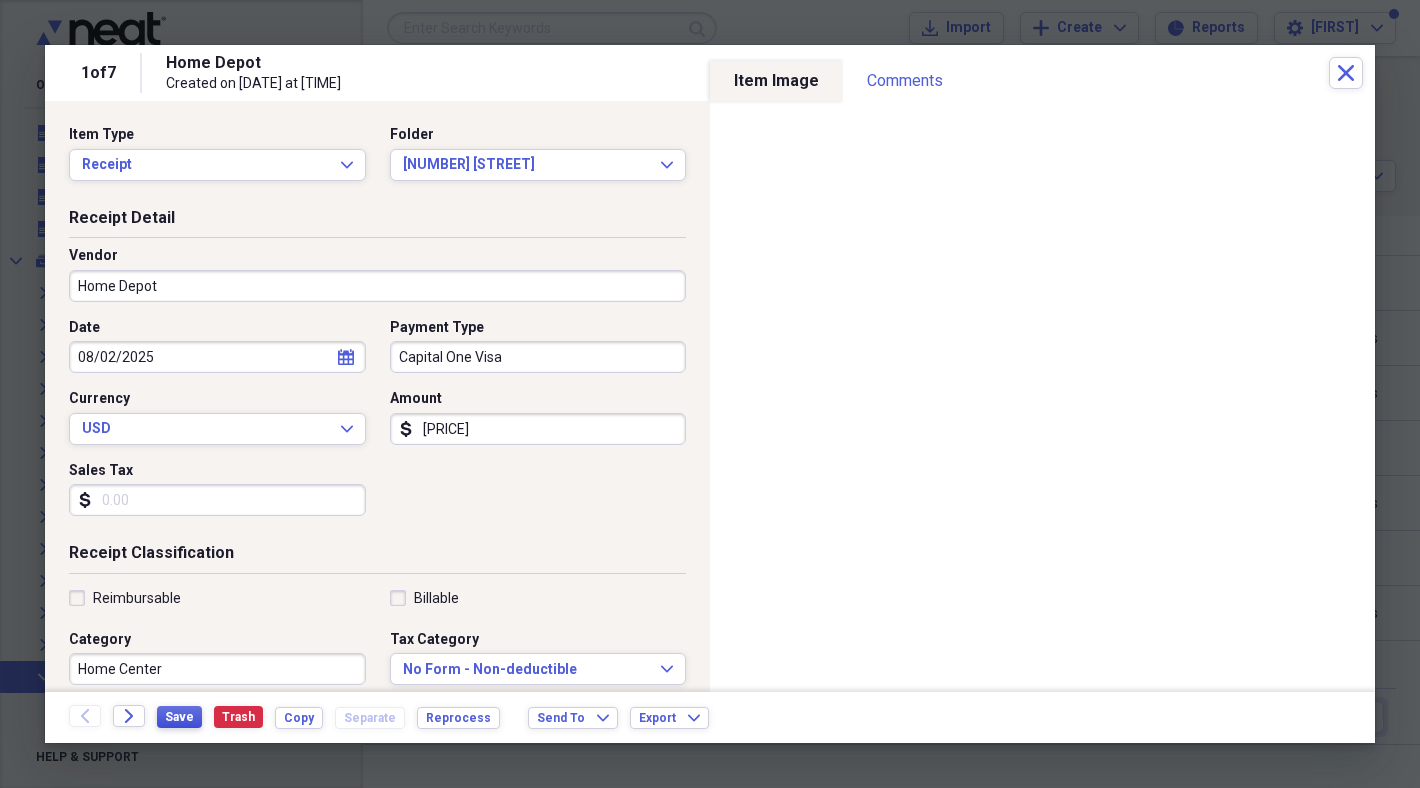 click on "Save" at bounding box center [179, 717] 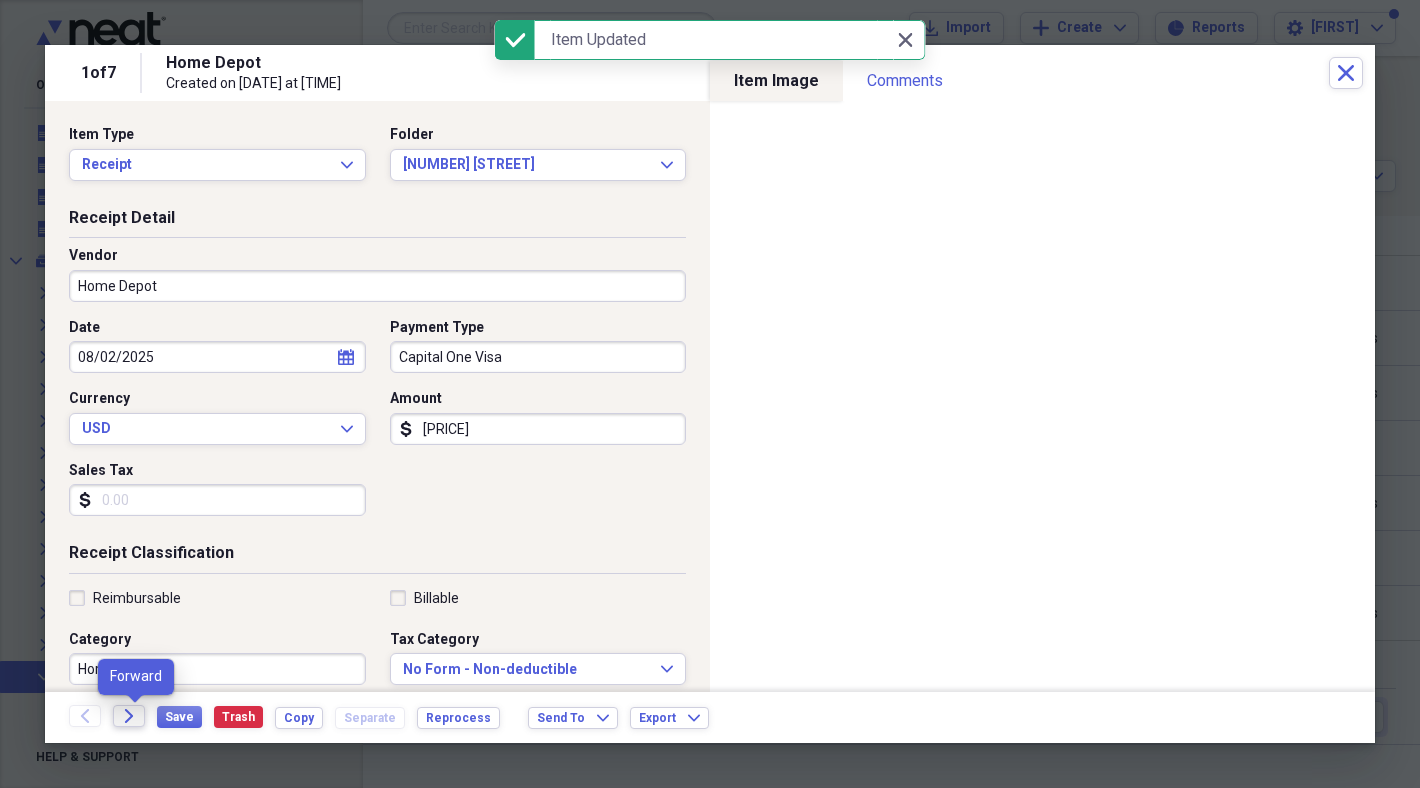 click on "Forward" at bounding box center (129, 716) 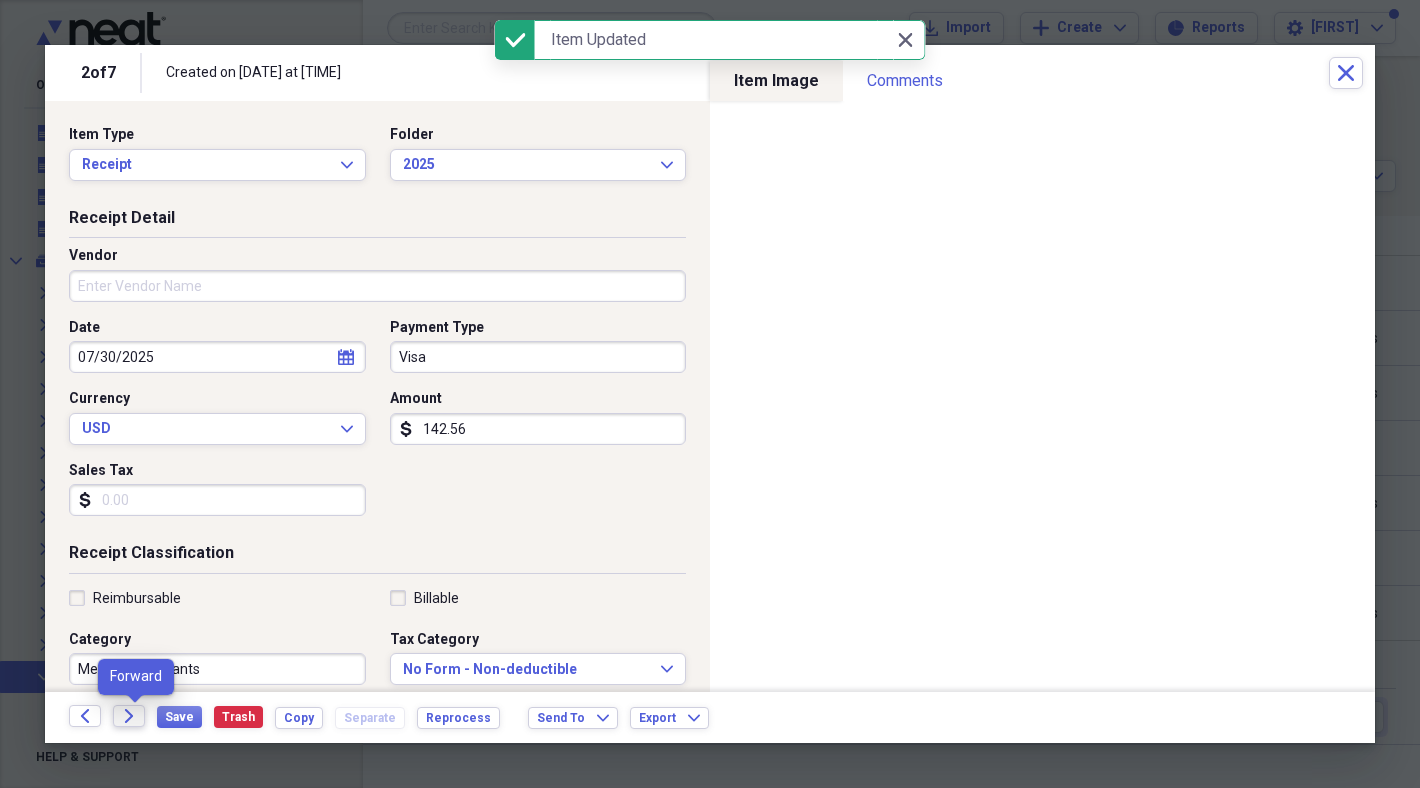click on "Forward" 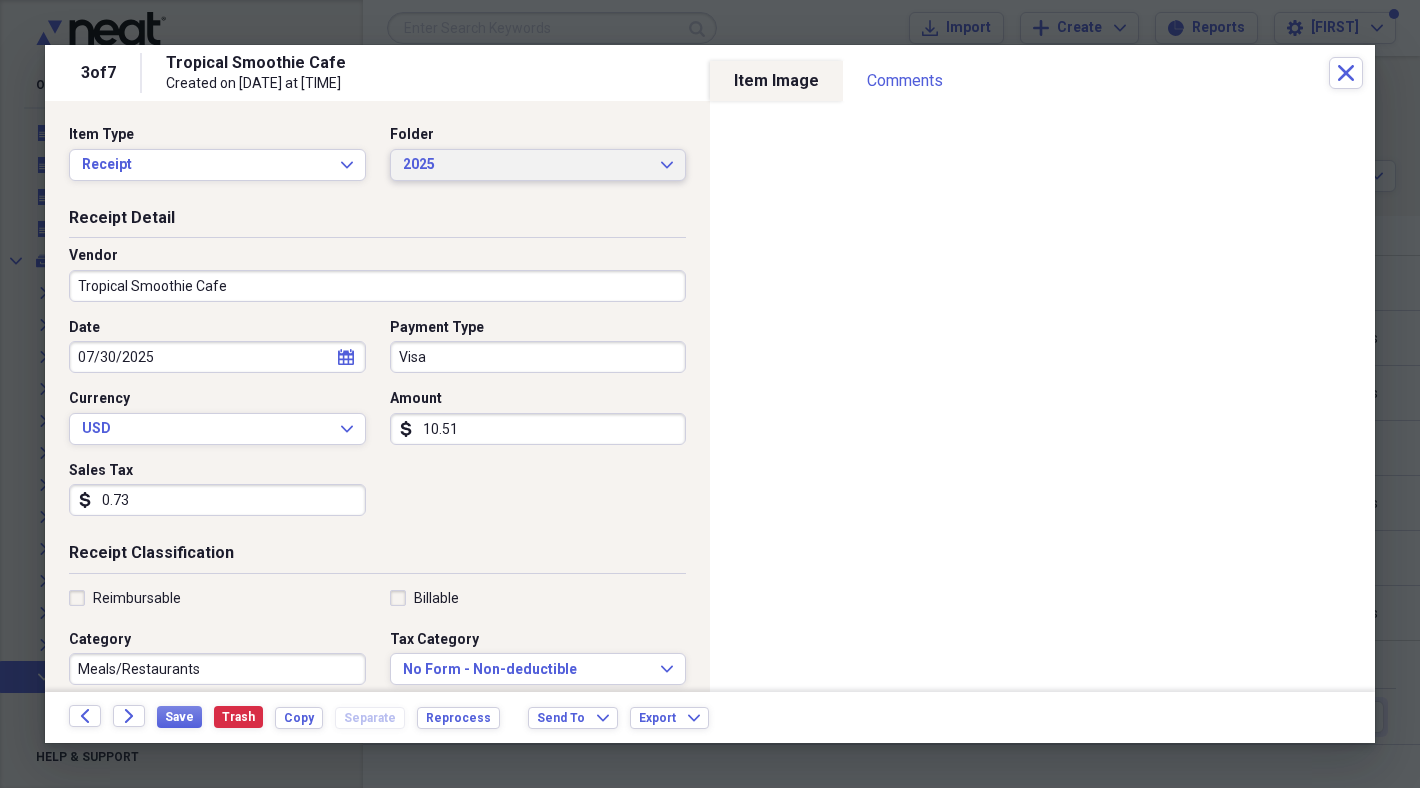 click on "2025" at bounding box center [526, 165] 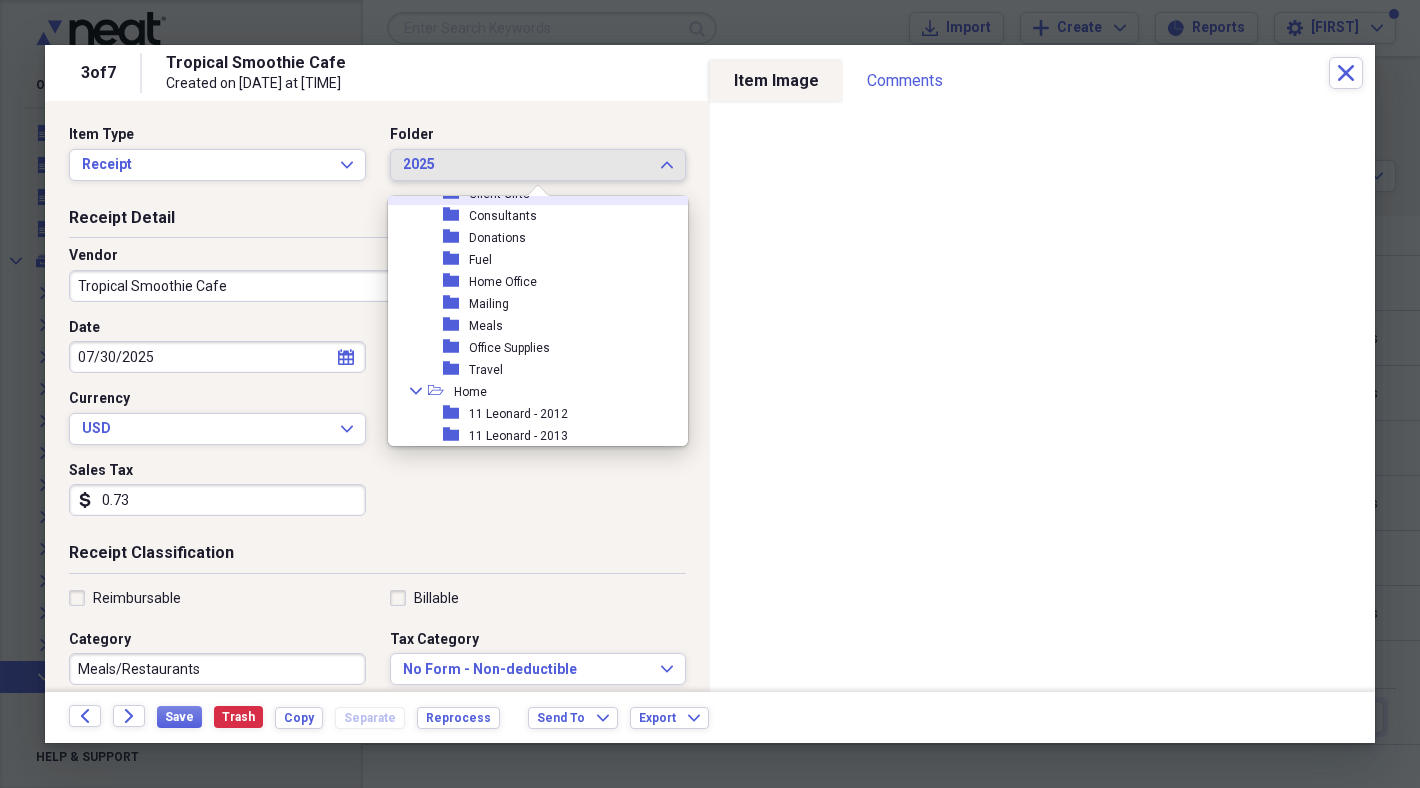 scroll, scrollTop: 384, scrollLeft: 0, axis: vertical 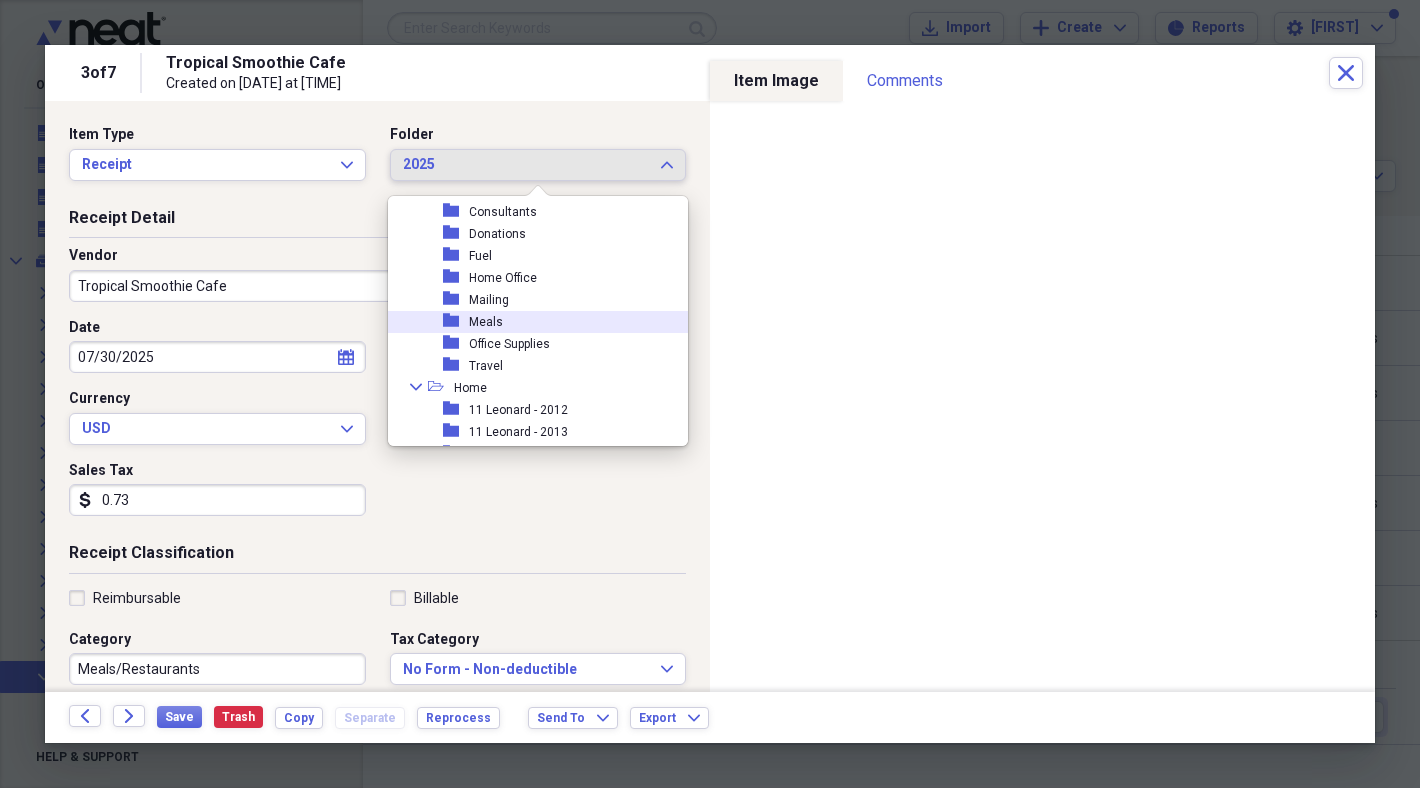 click on "folder Meals" at bounding box center [530, 322] 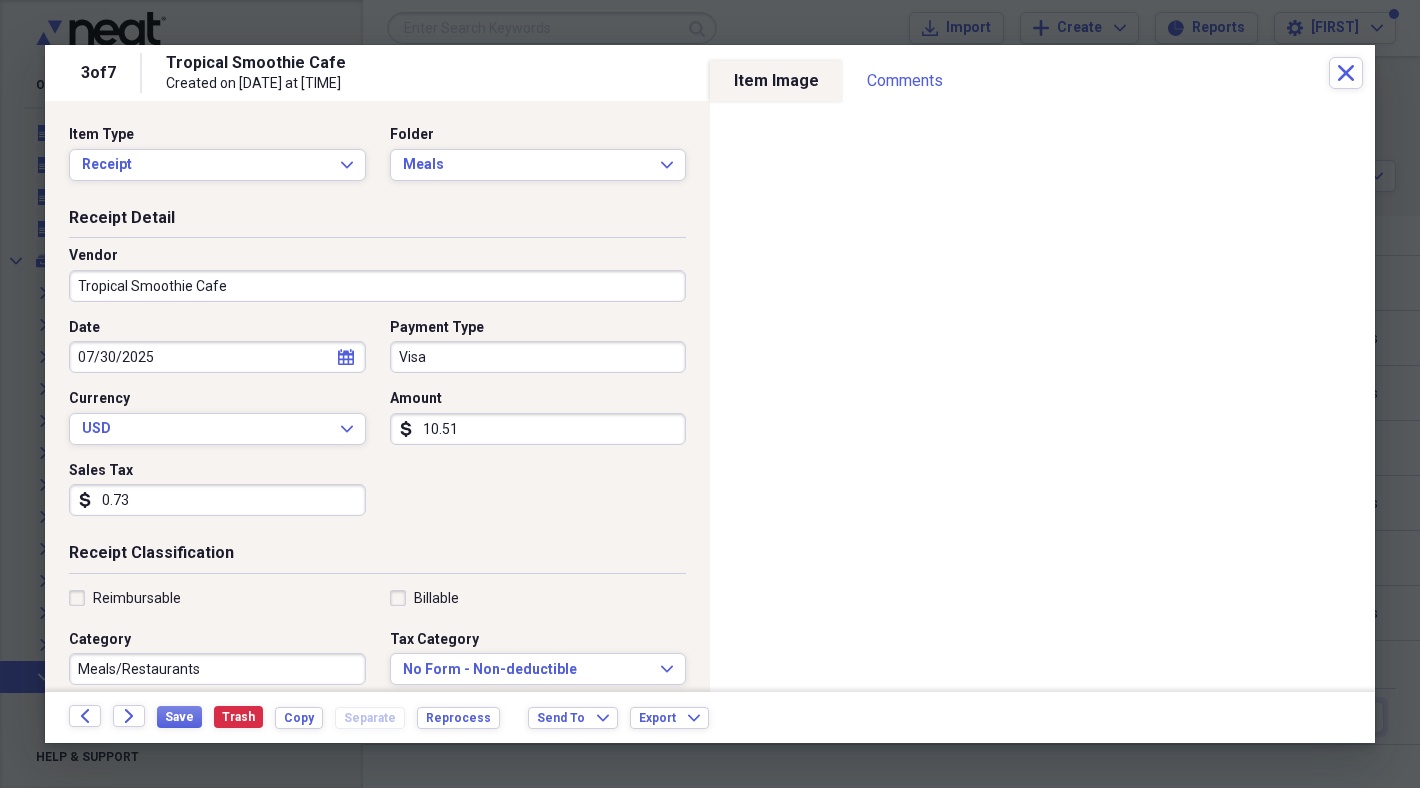 click on "Visa" at bounding box center (538, 357) 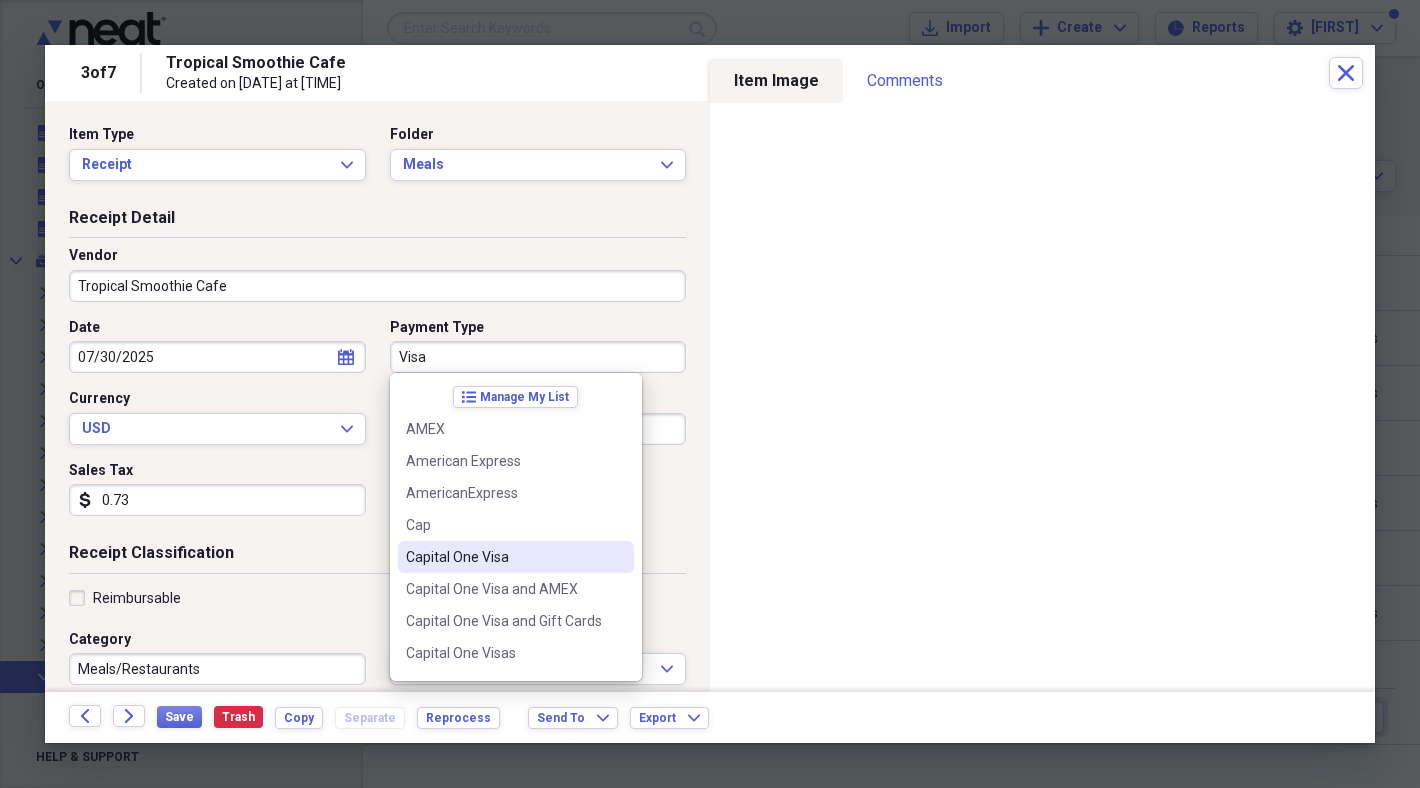 click on "Capital One Visa" at bounding box center [504, 557] 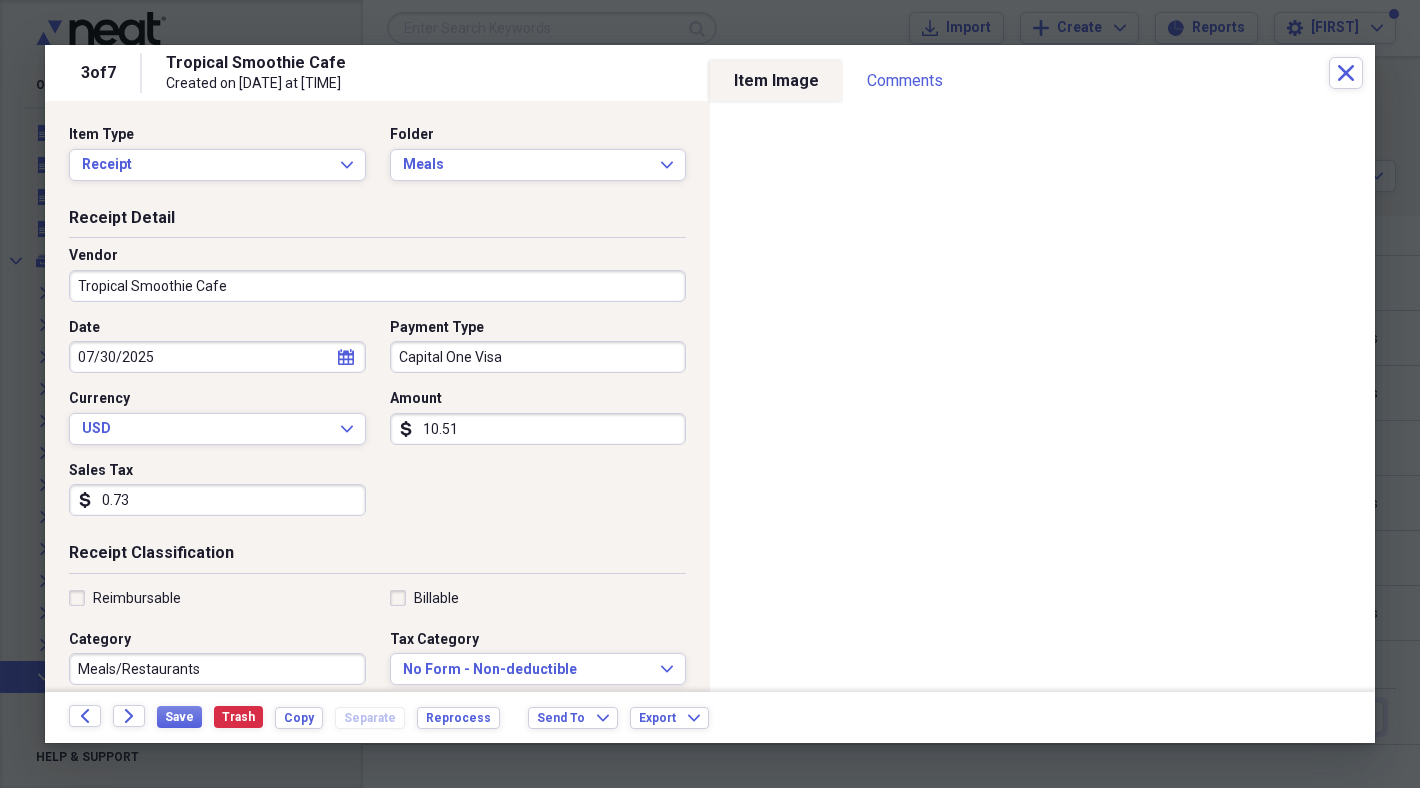 scroll, scrollTop: 239, scrollLeft: 0, axis: vertical 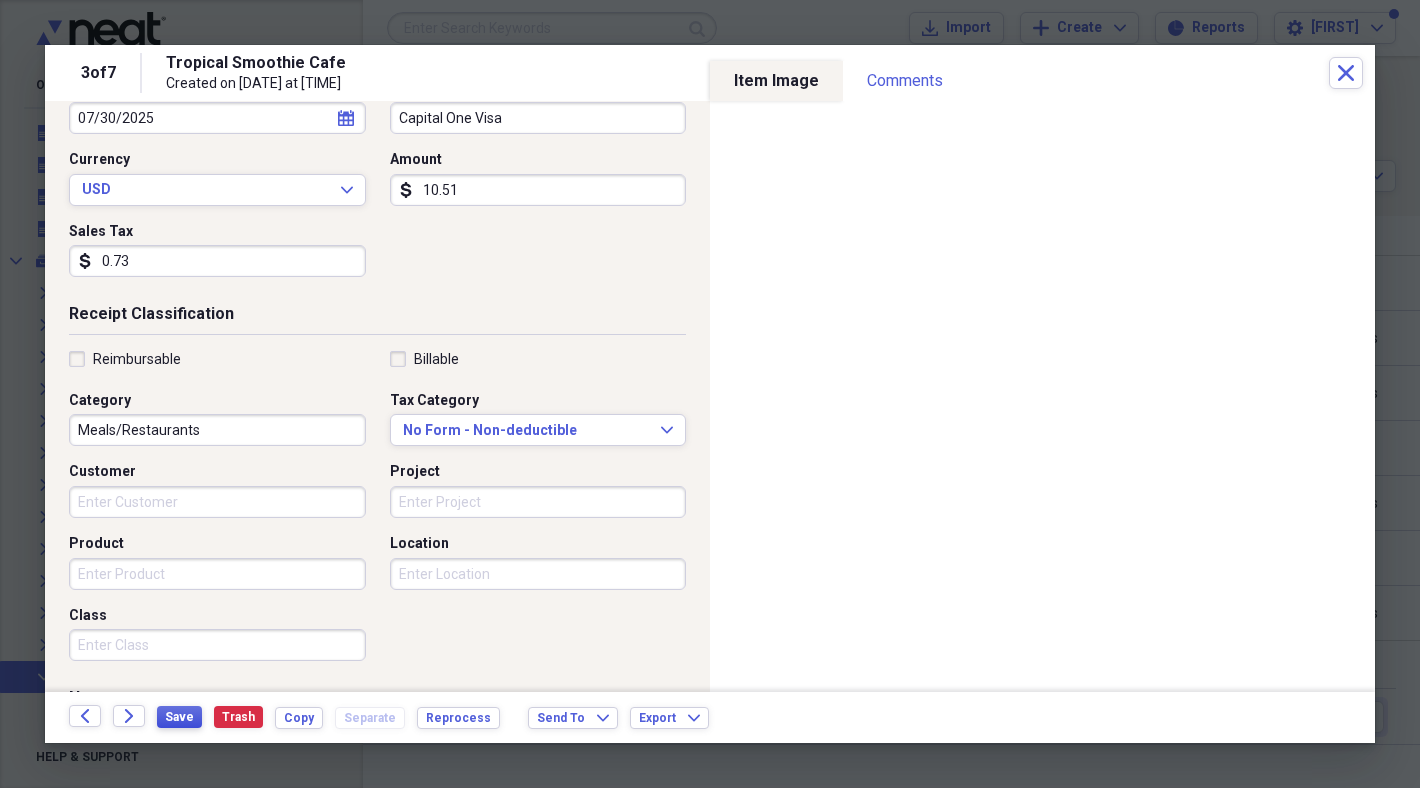 click on "Save" at bounding box center (179, 717) 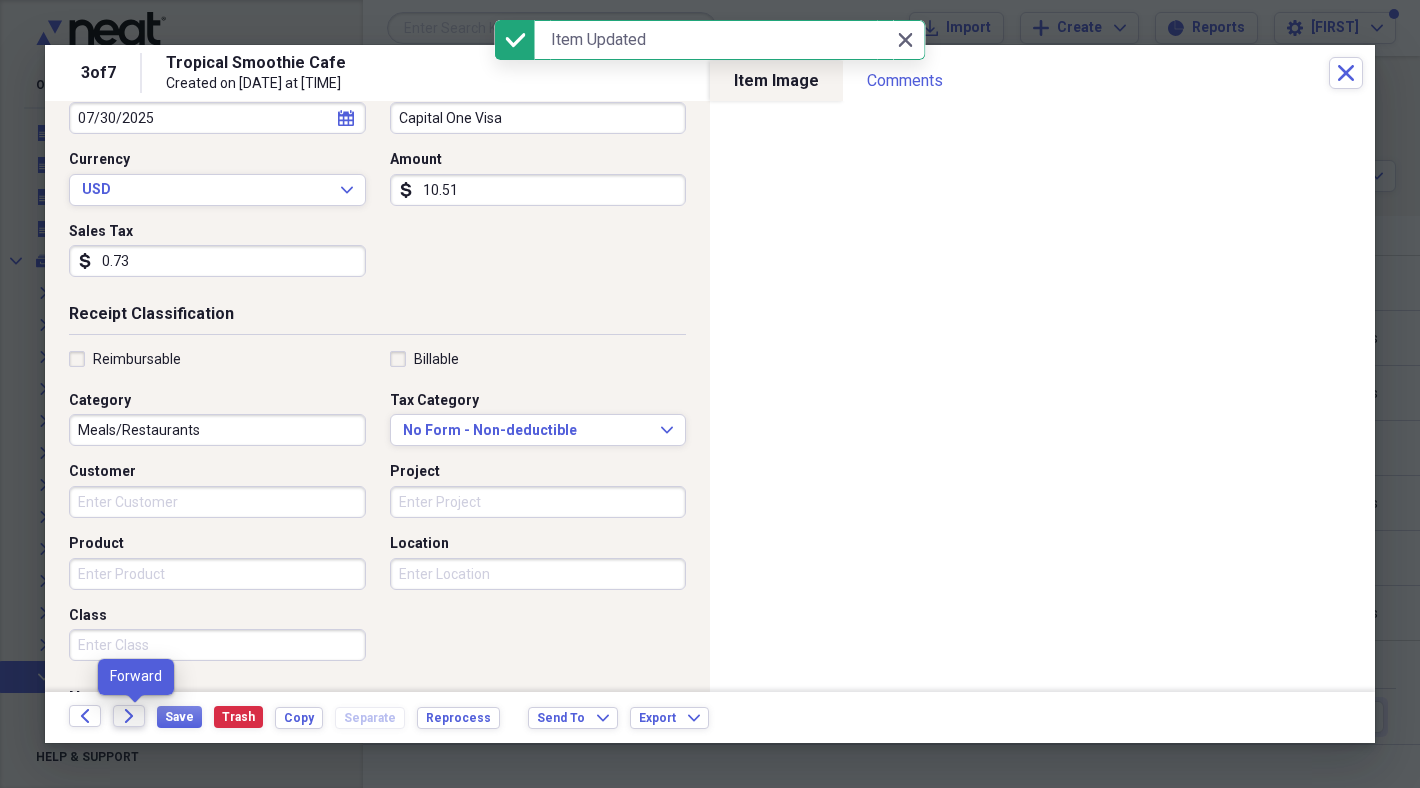 click on "Forward" 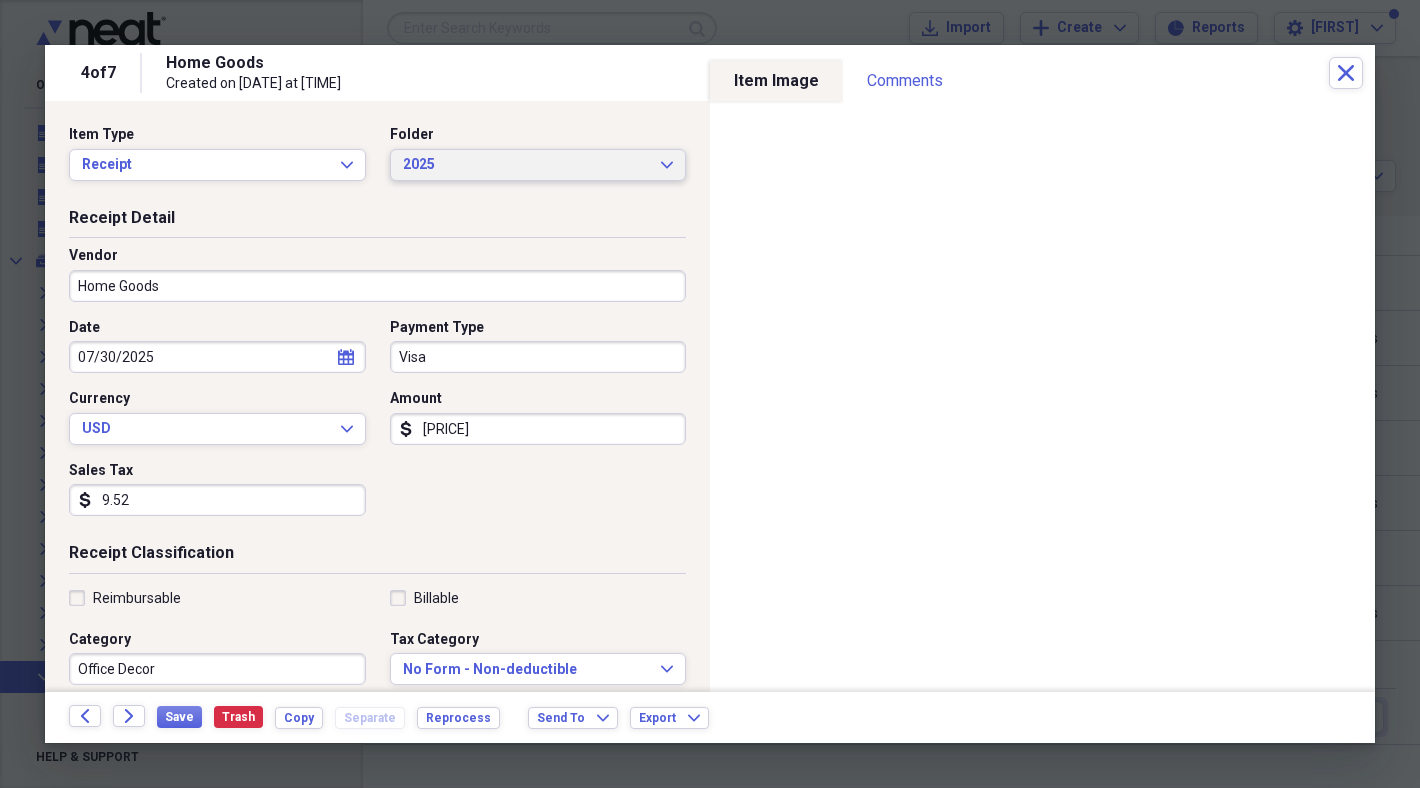 click on "2025" at bounding box center (526, 165) 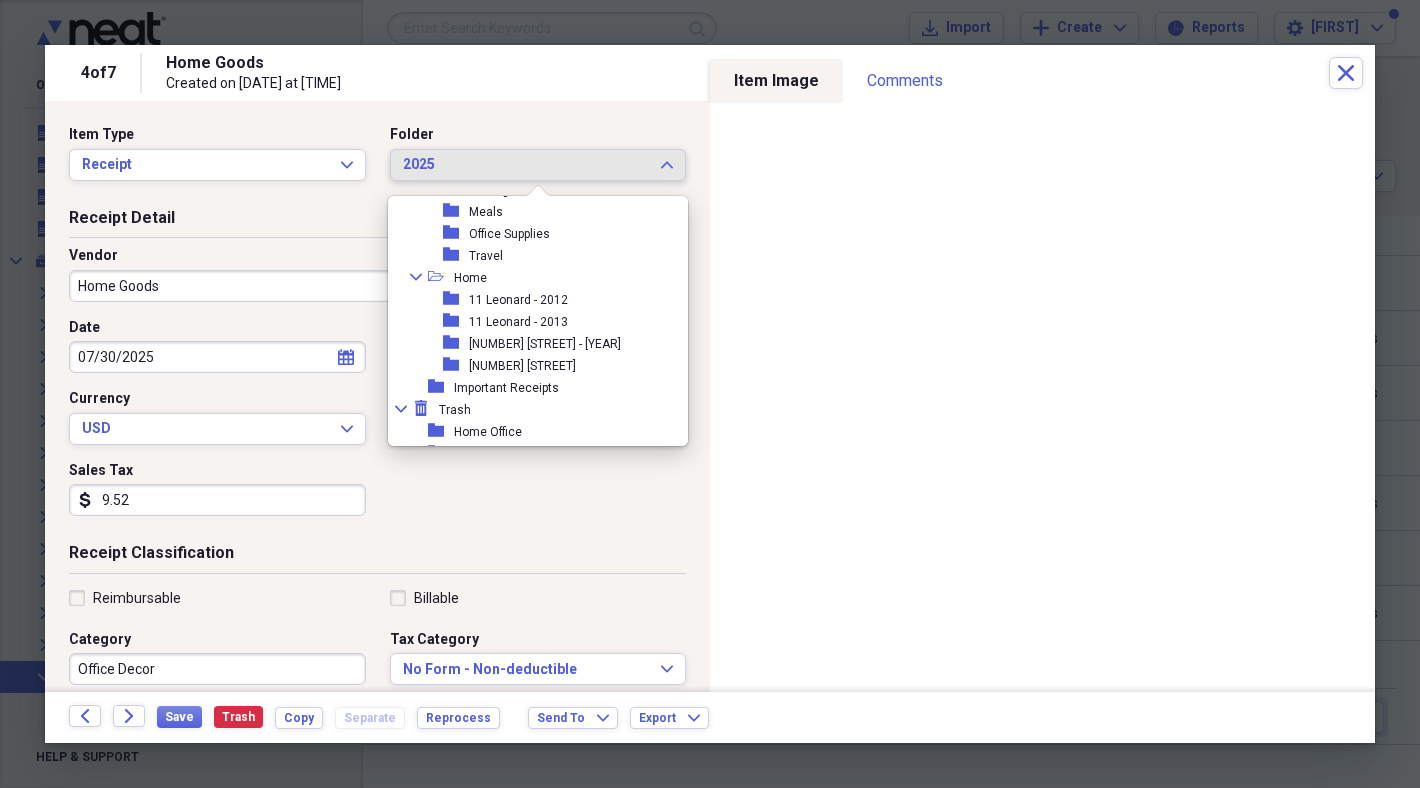scroll, scrollTop: 495, scrollLeft: 0, axis: vertical 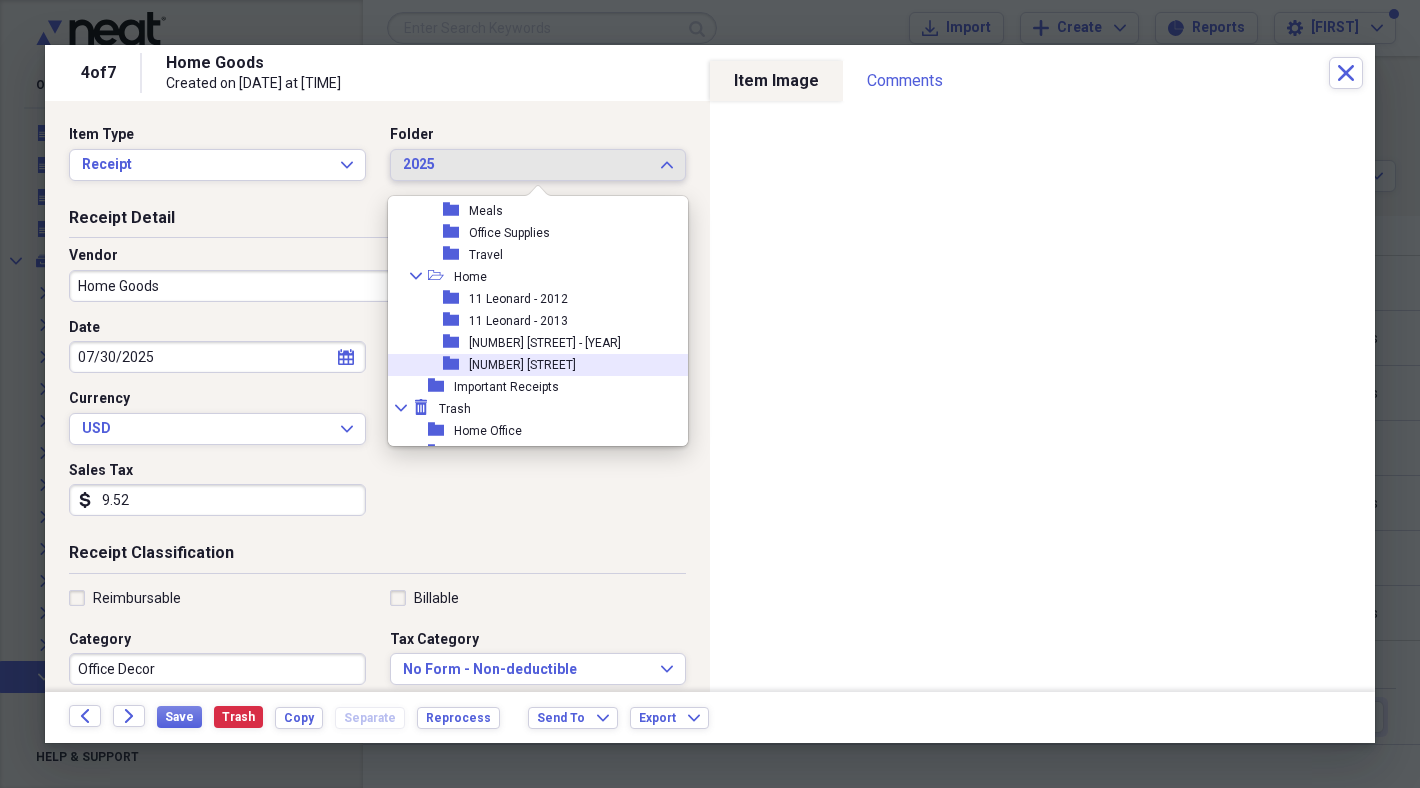 click on "[NUMBER] [STREET]" at bounding box center [522, 365] 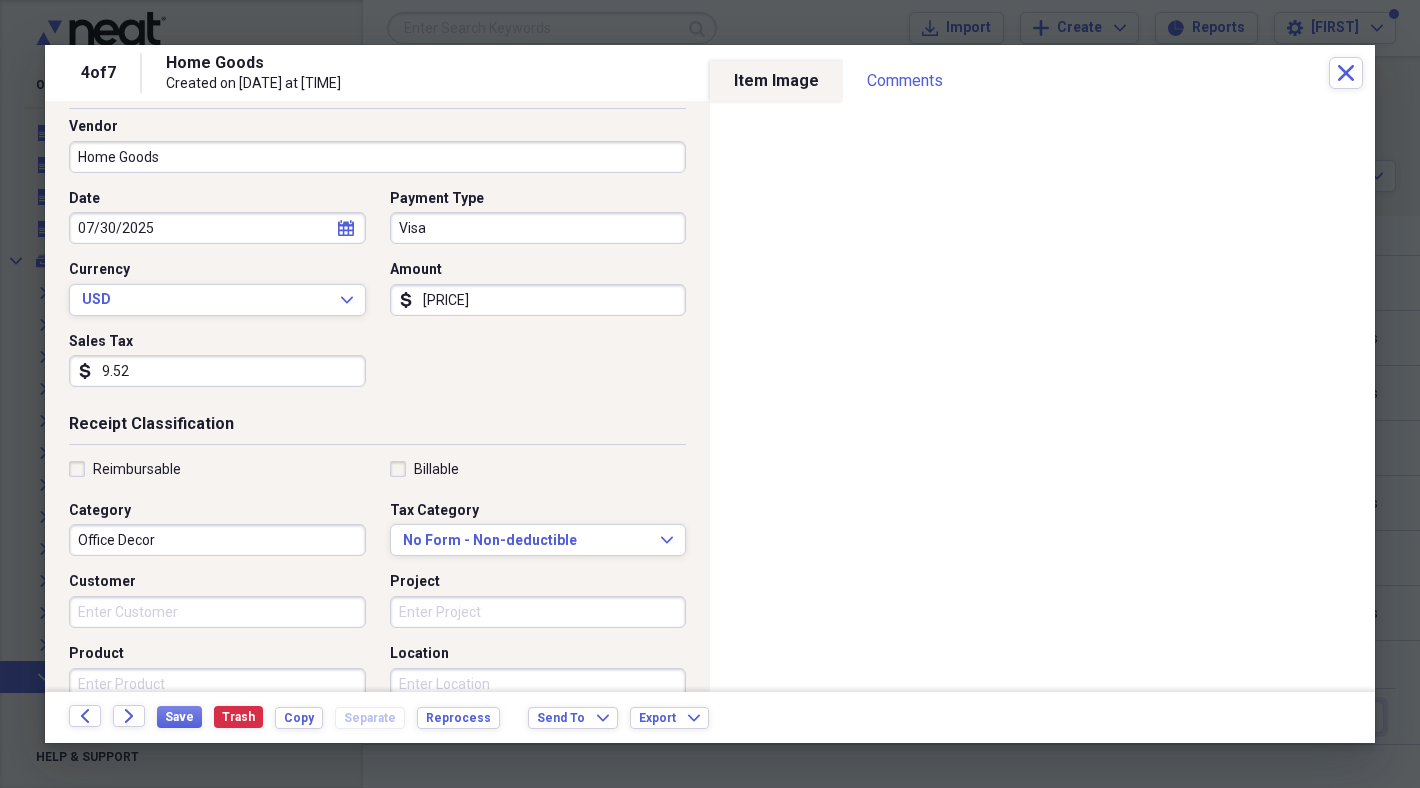 scroll, scrollTop: 132, scrollLeft: 0, axis: vertical 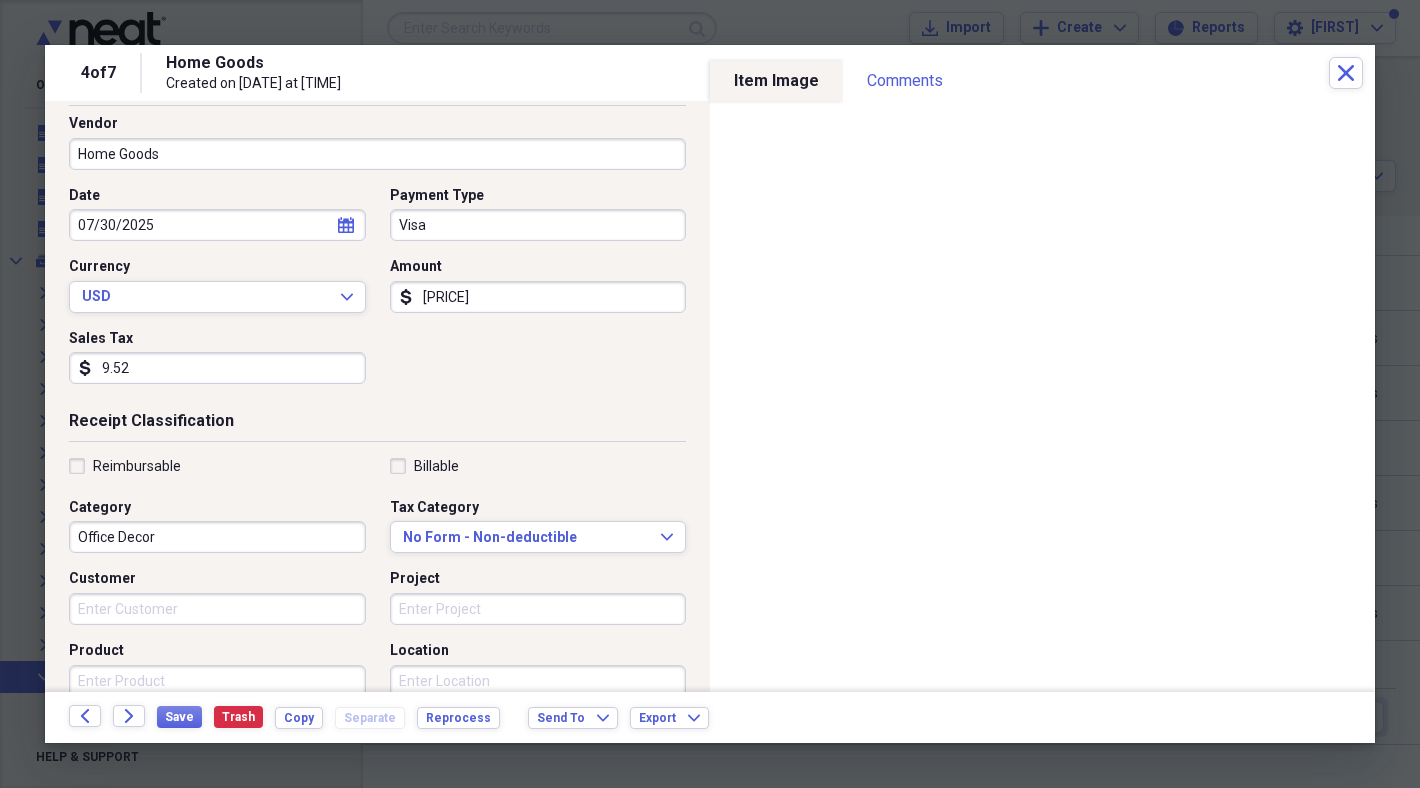 click on "Office Decor" at bounding box center [217, 537] 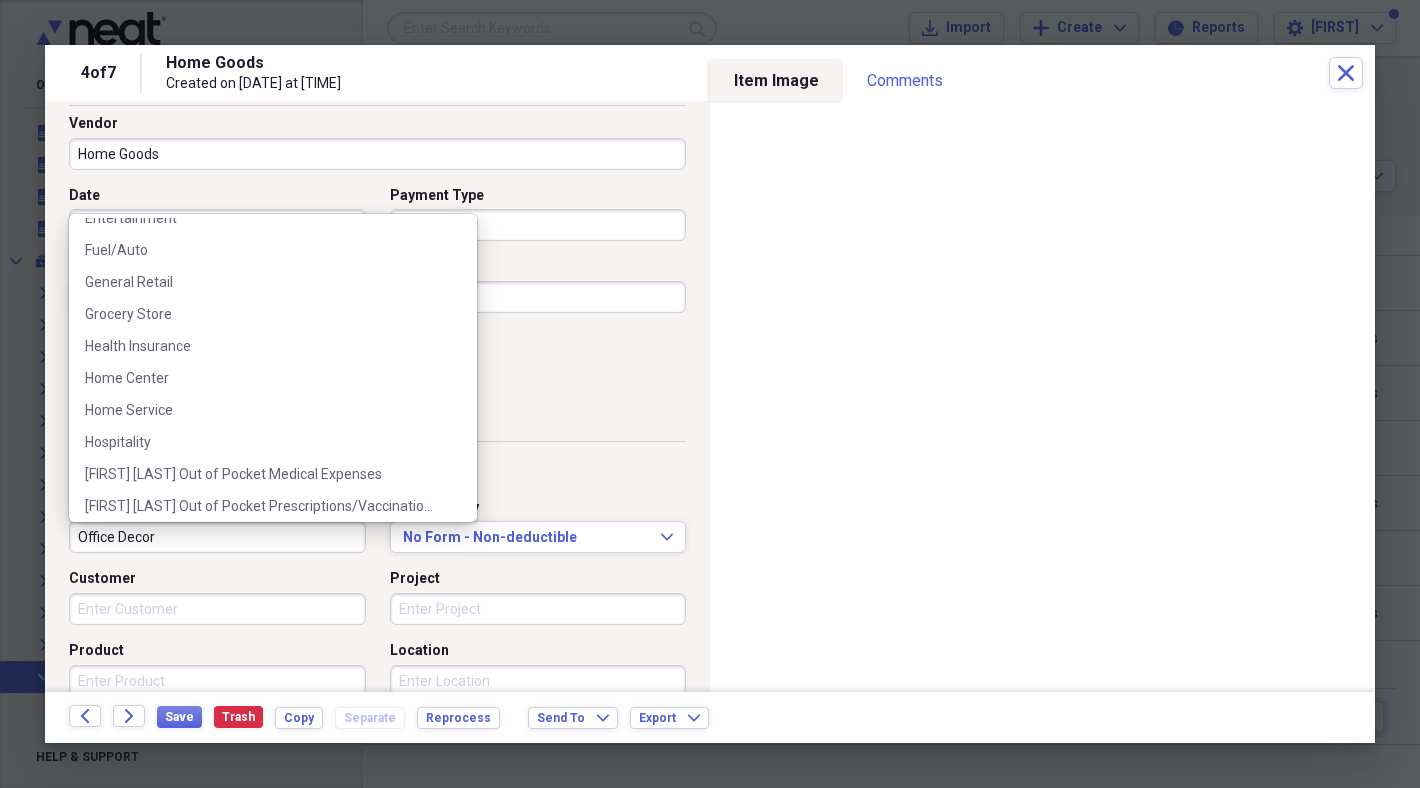scroll, scrollTop: 314, scrollLeft: 0, axis: vertical 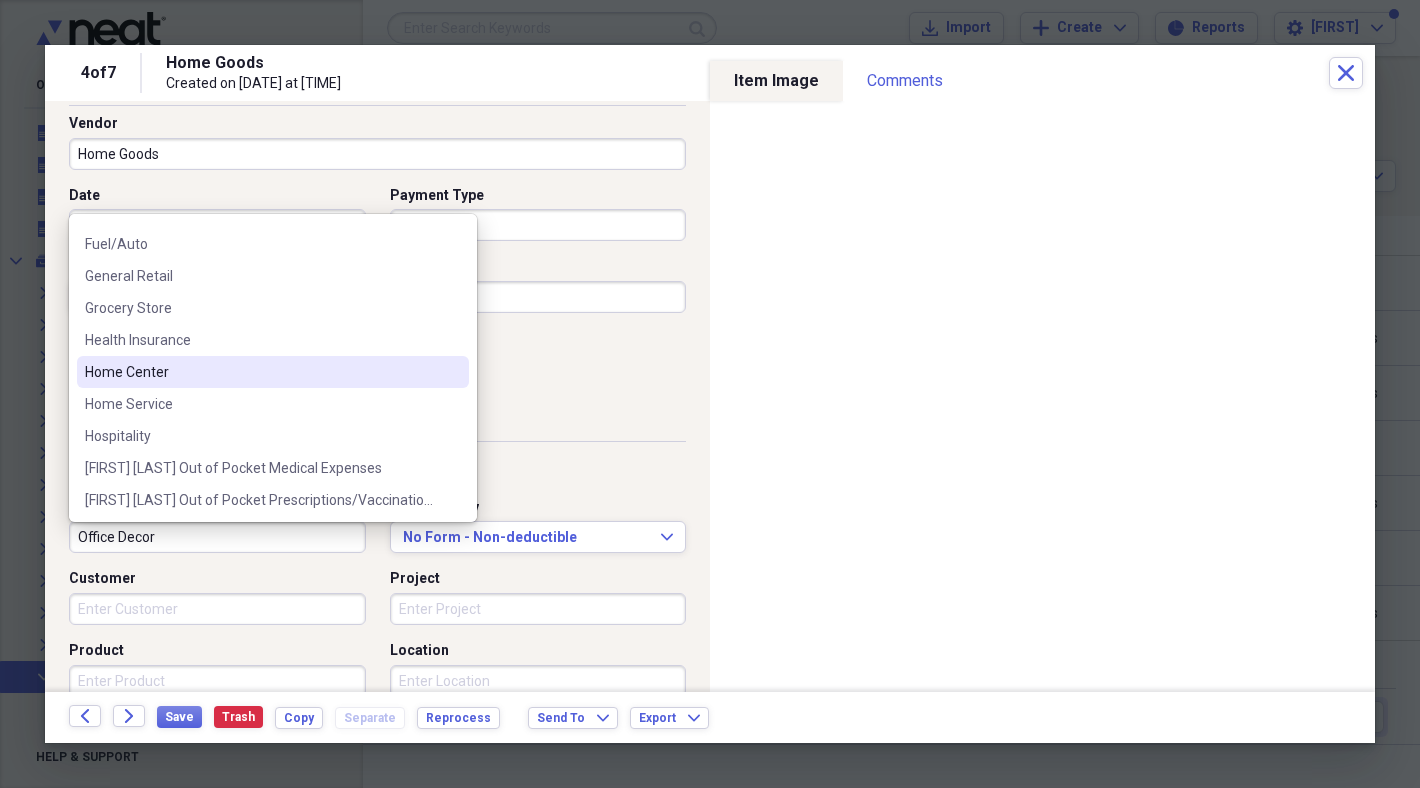 click on "Home Center" at bounding box center [261, 372] 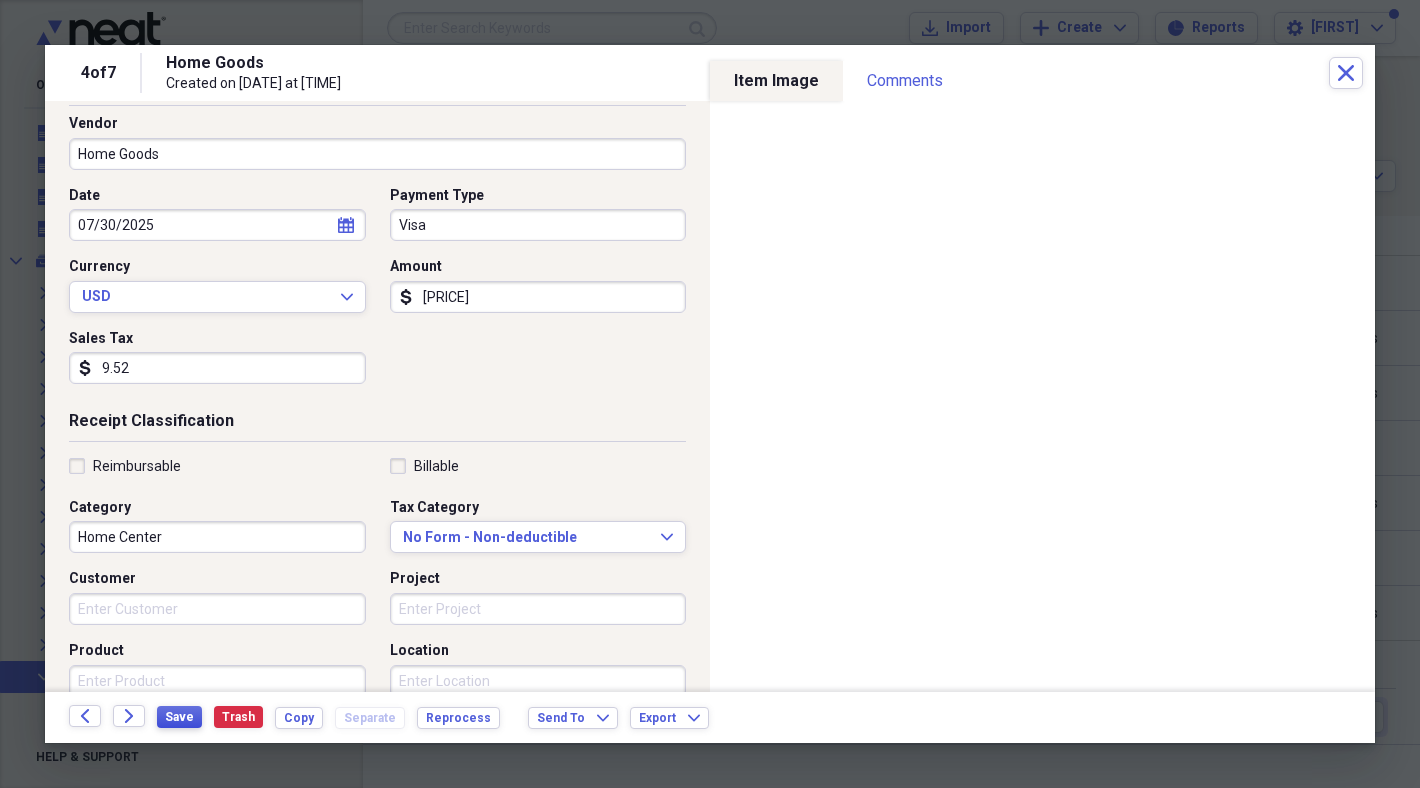 click on "Save" at bounding box center (179, 717) 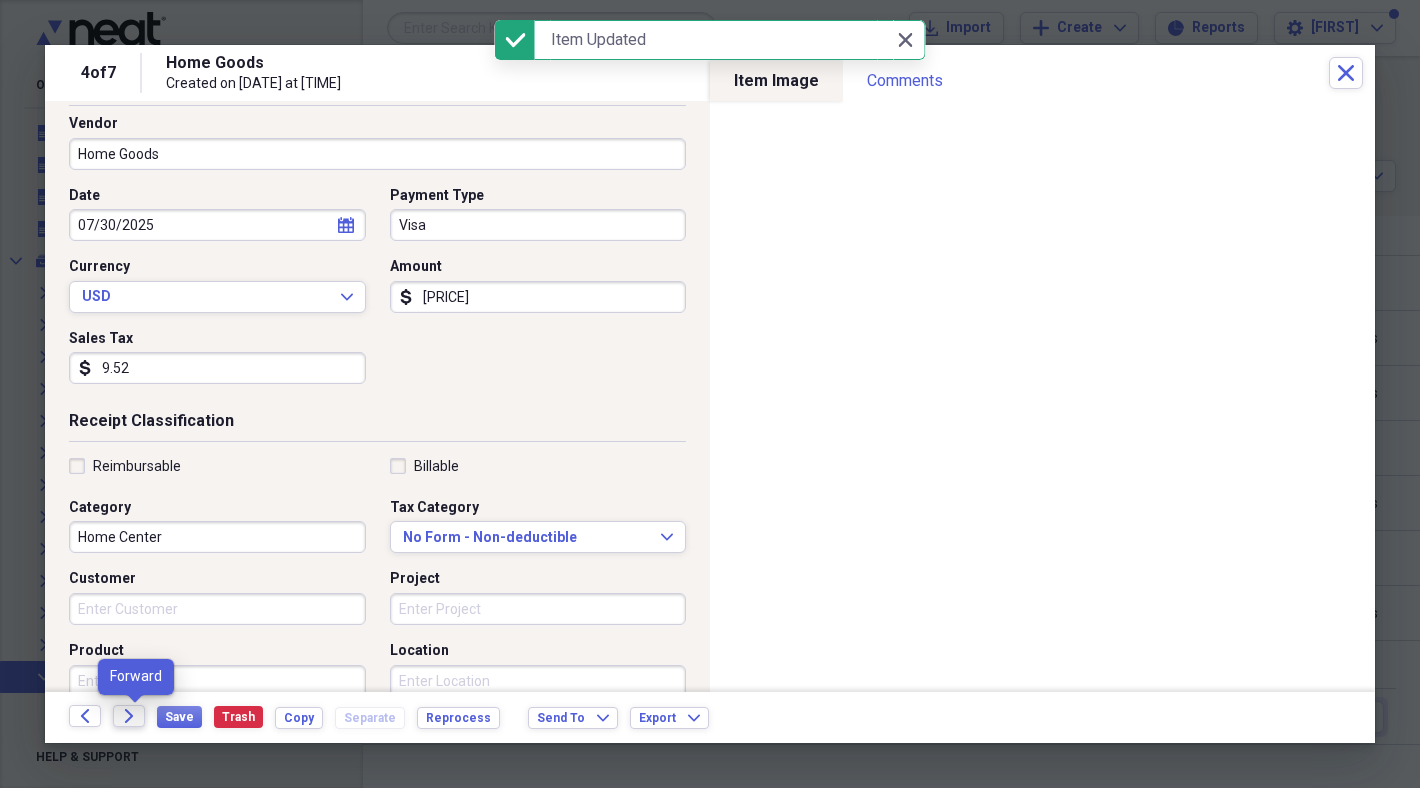 click on "Forward" 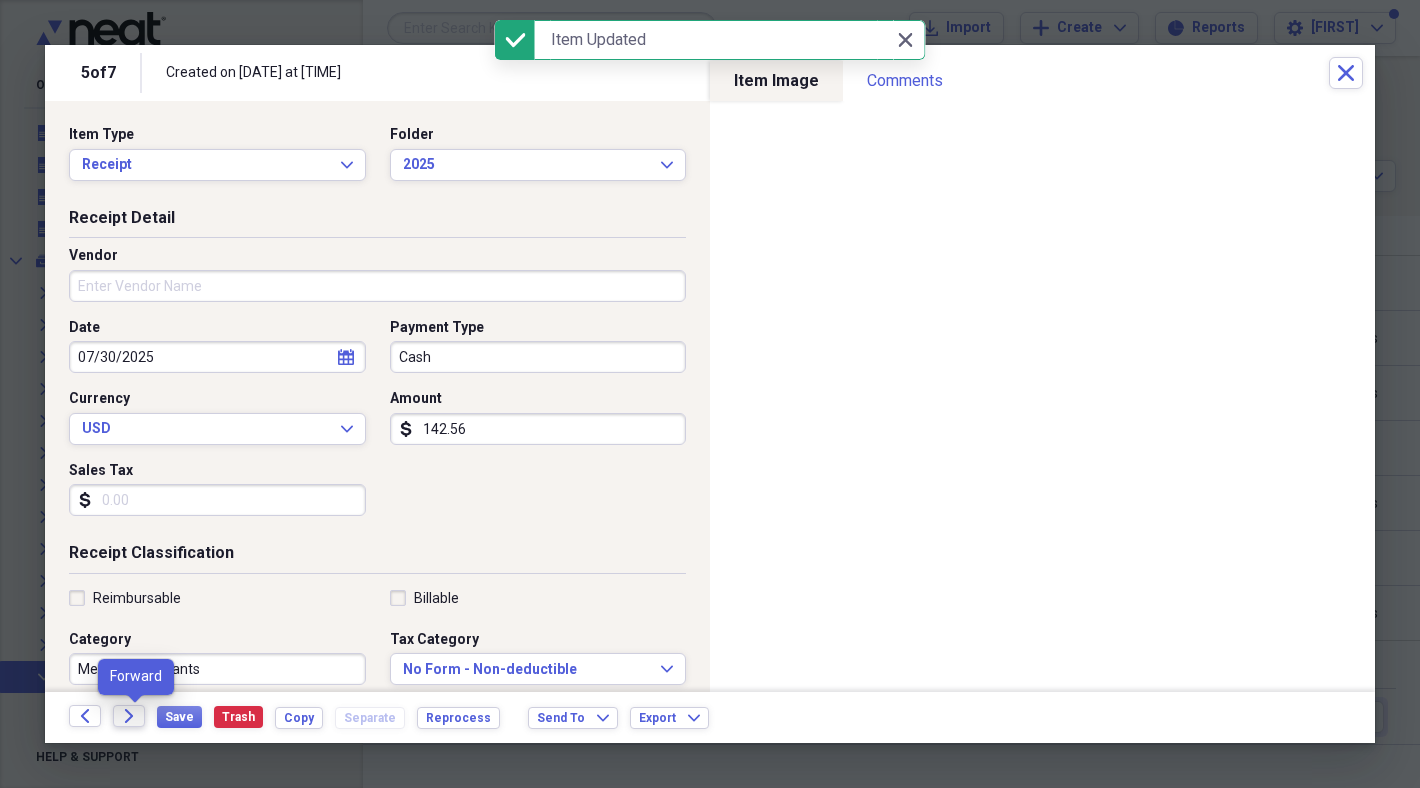 click on "Forward" 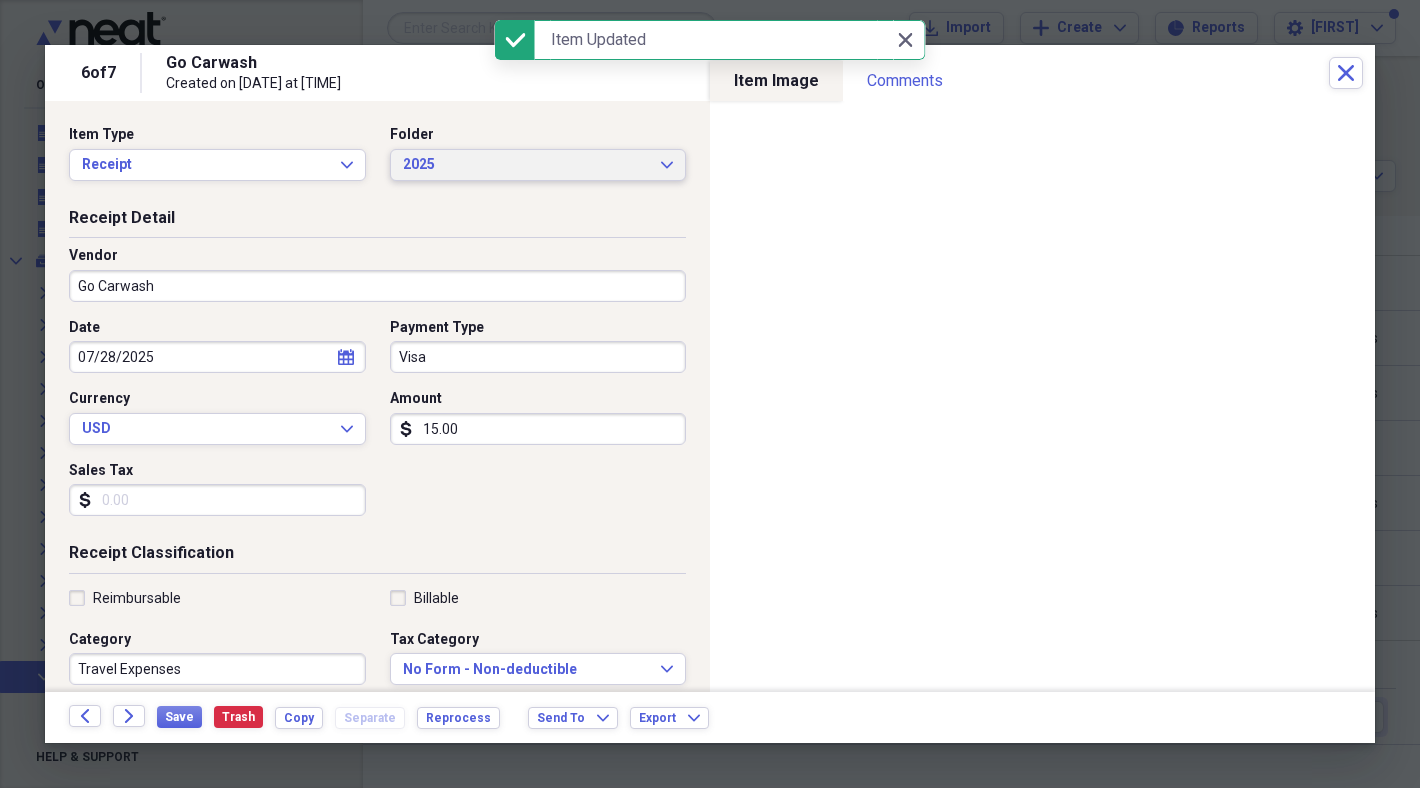 click on "2025" at bounding box center [526, 165] 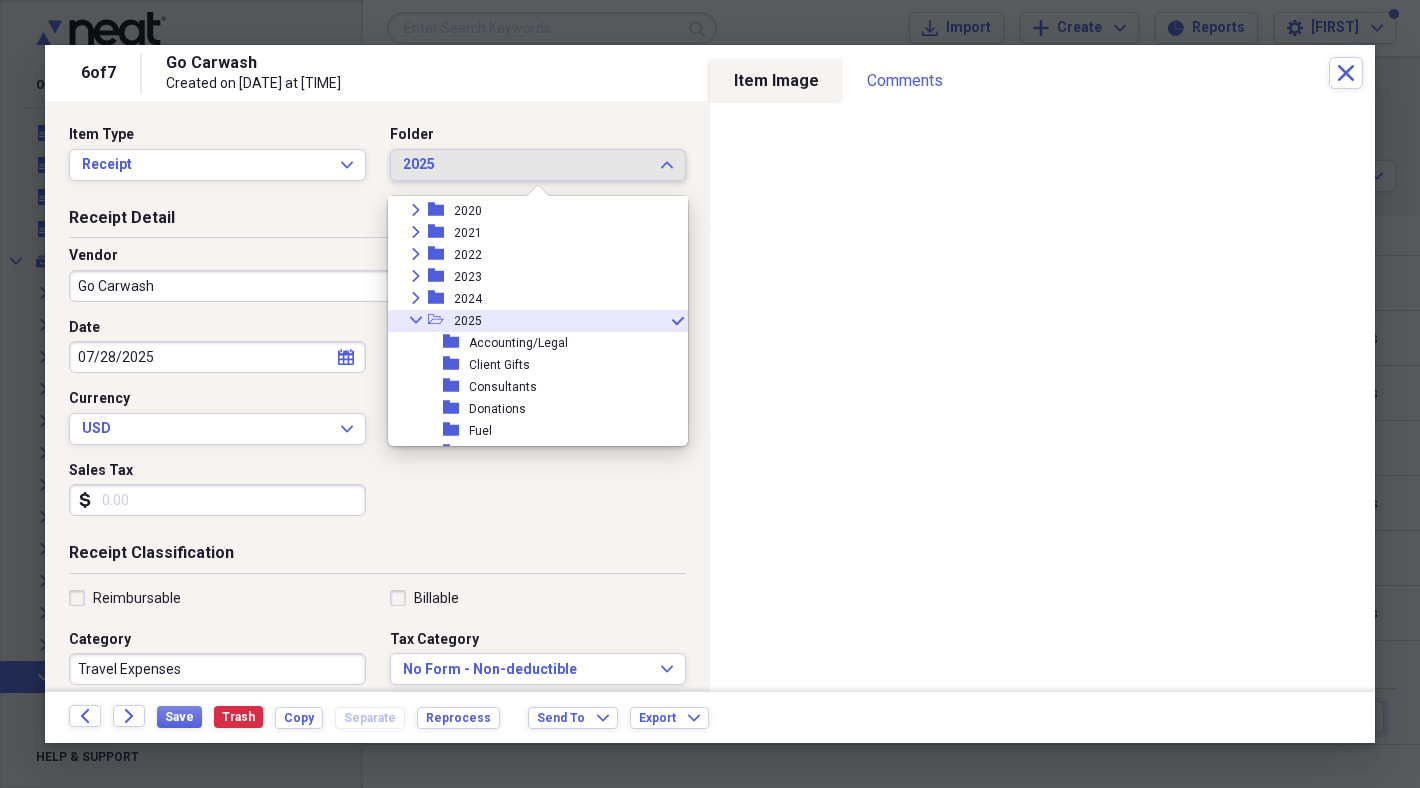 scroll, scrollTop: 394, scrollLeft: 0, axis: vertical 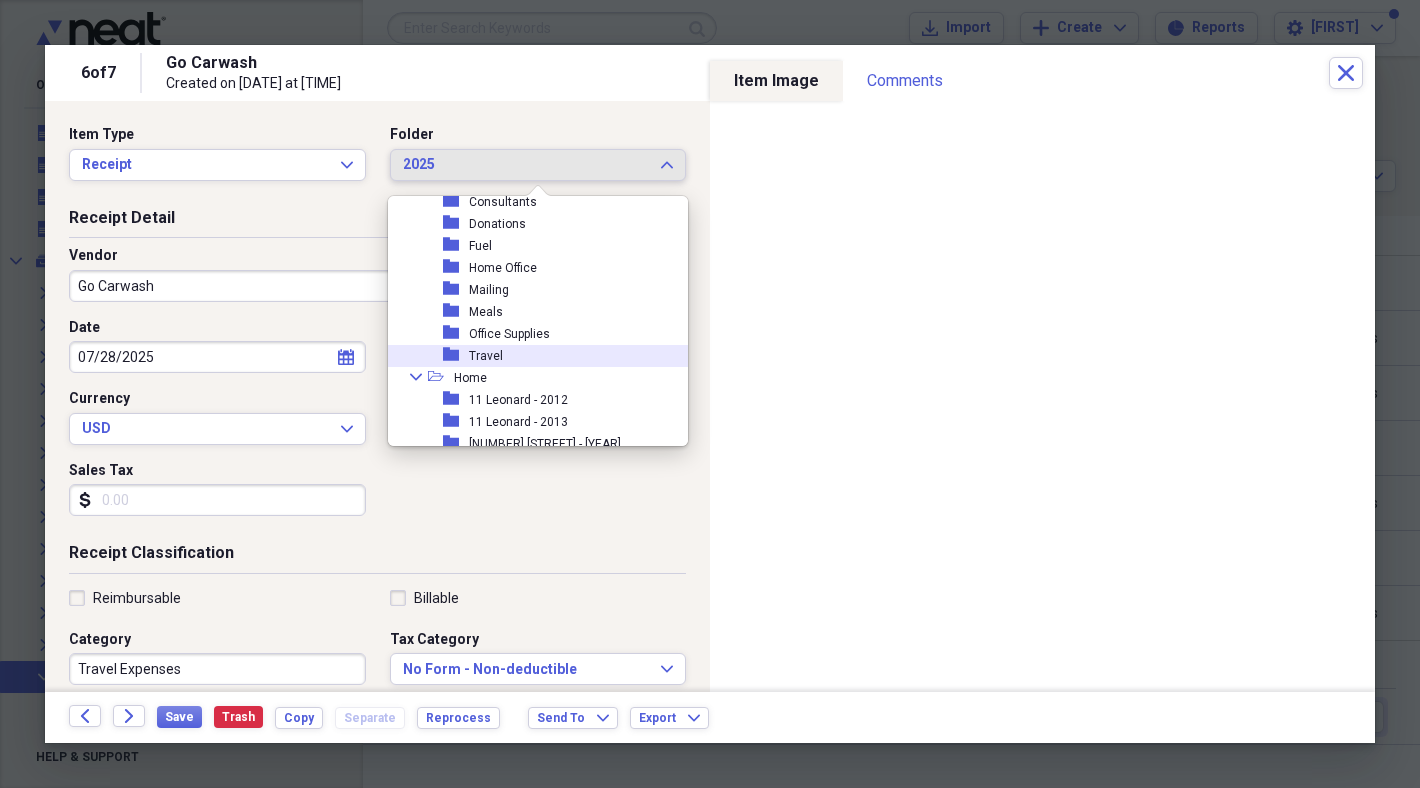 click on "folder Travel" at bounding box center (530, 356) 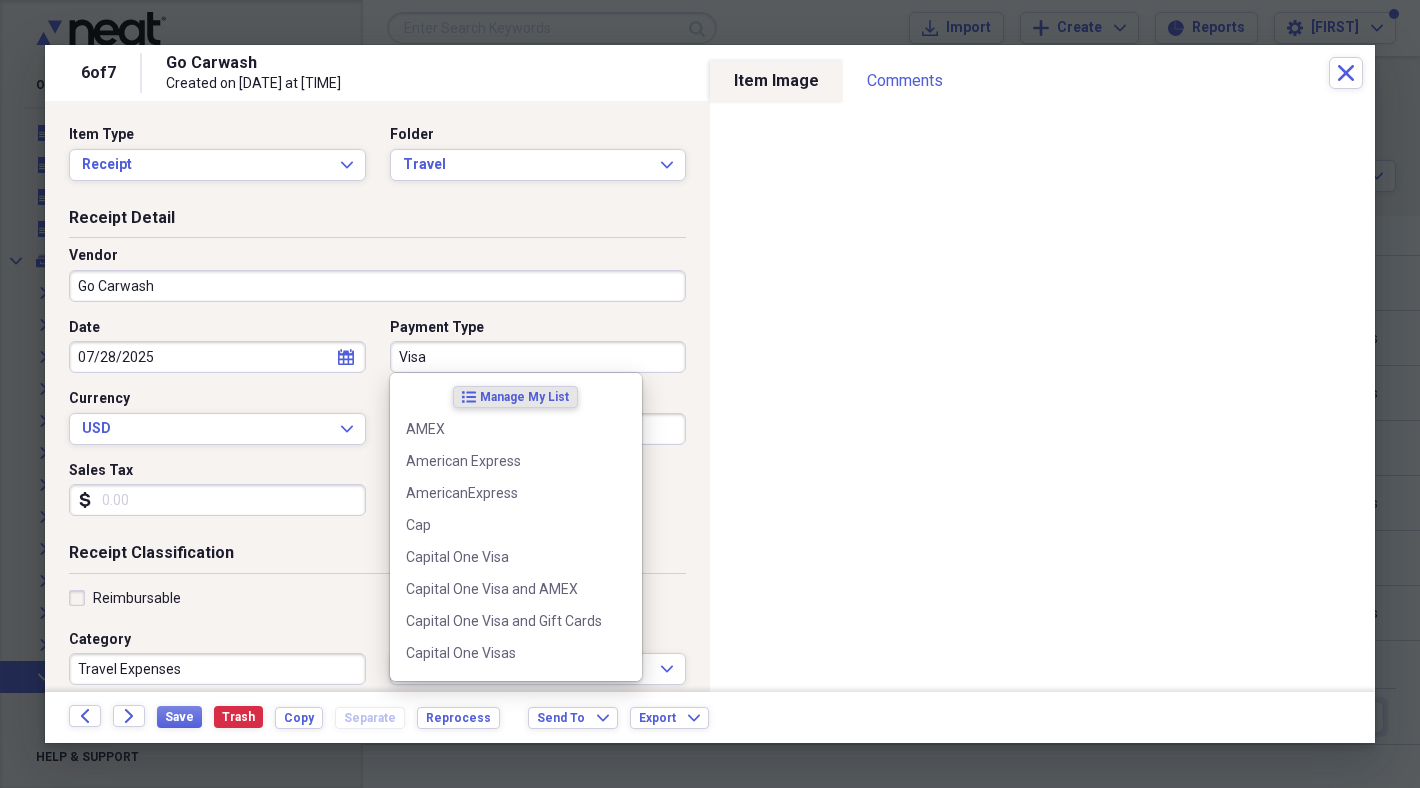 click on "Visa" at bounding box center (538, 357) 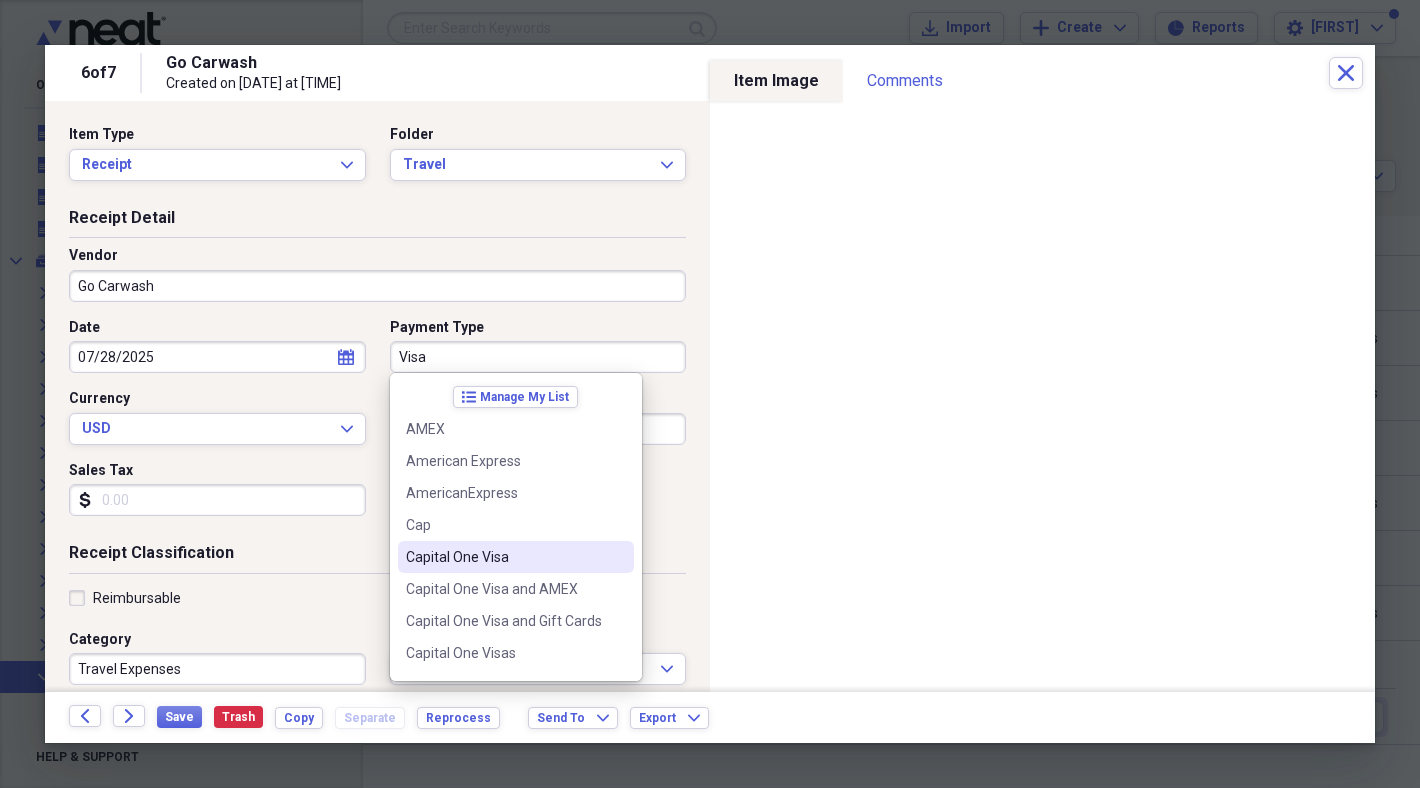 click on "Capital One Visa" at bounding box center [516, 557] 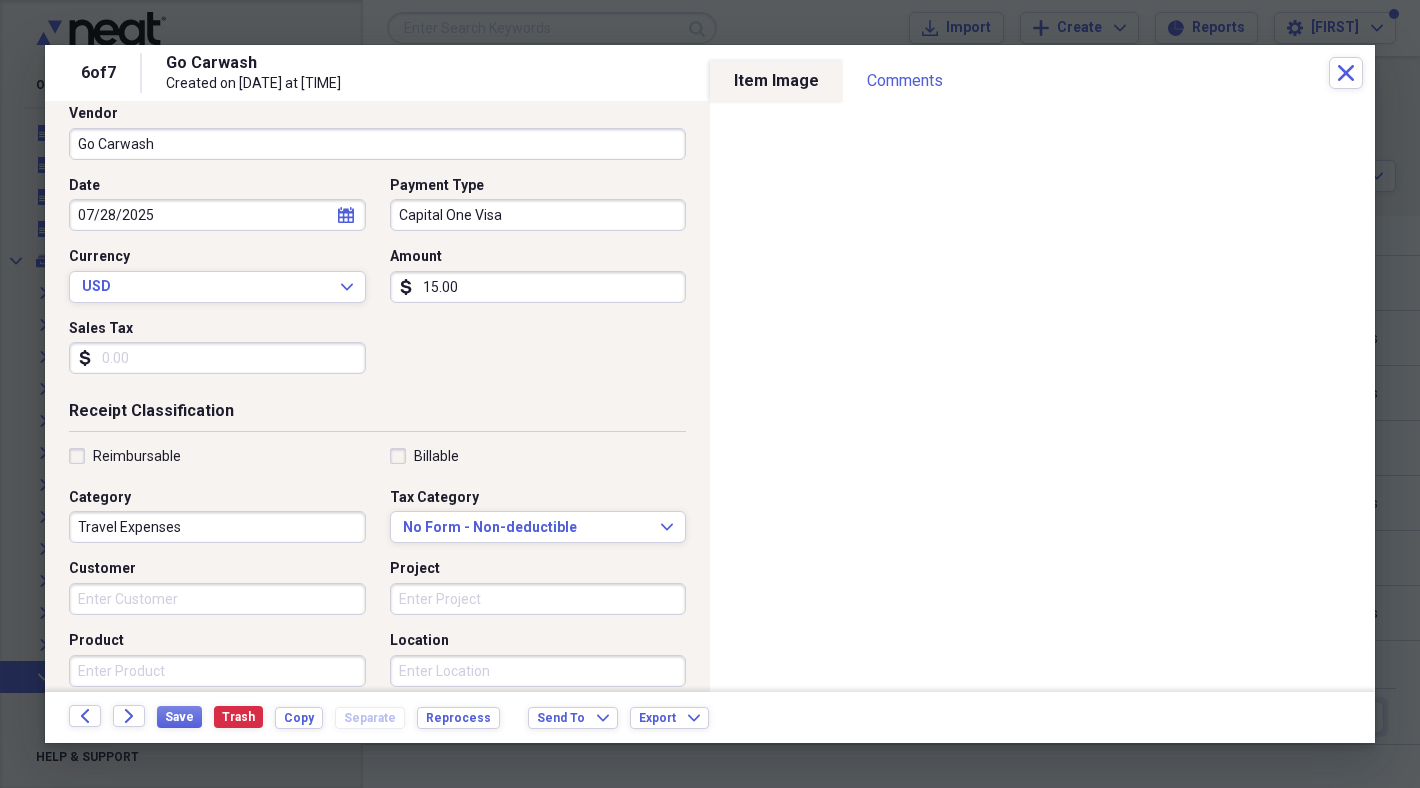 scroll, scrollTop: 155, scrollLeft: 0, axis: vertical 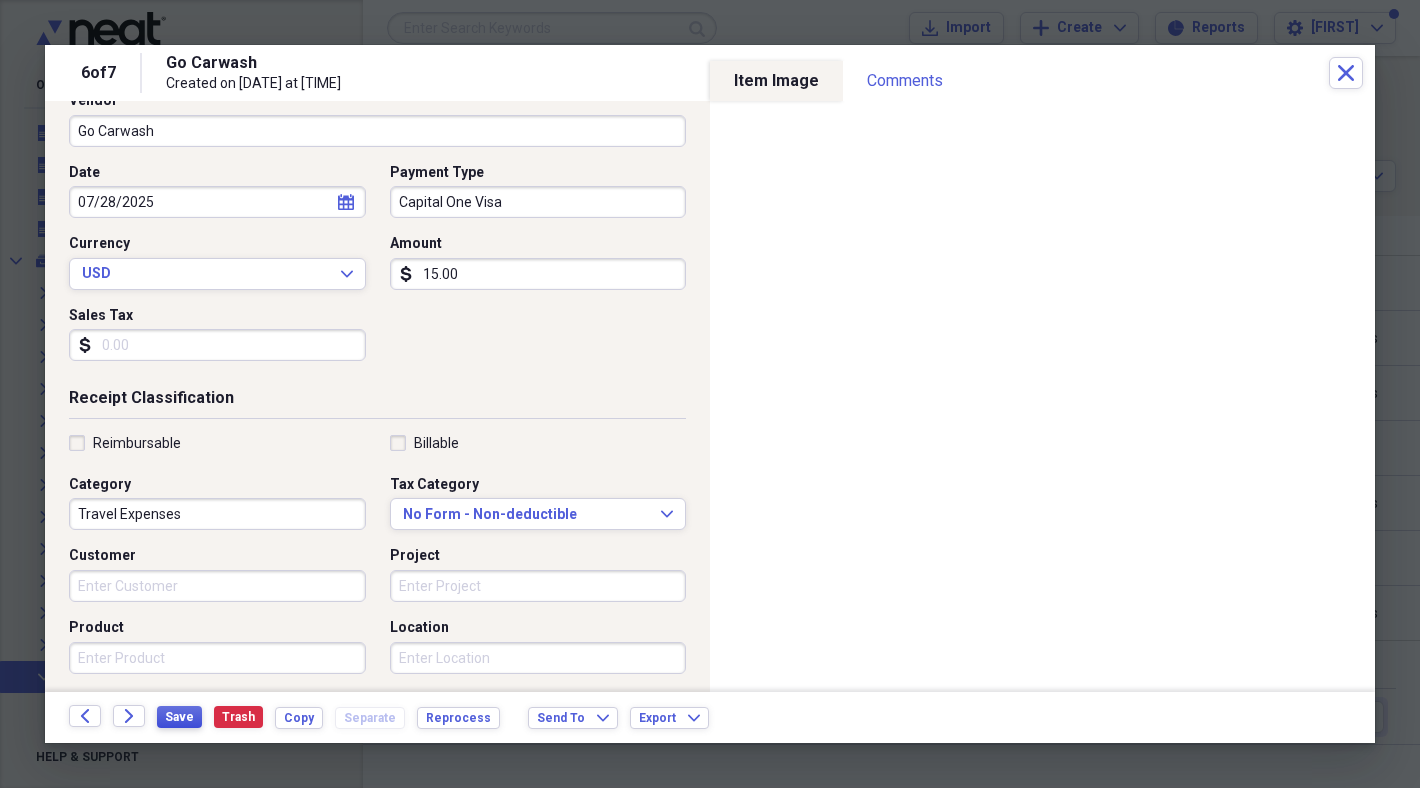 click on "Save" at bounding box center [179, 717] 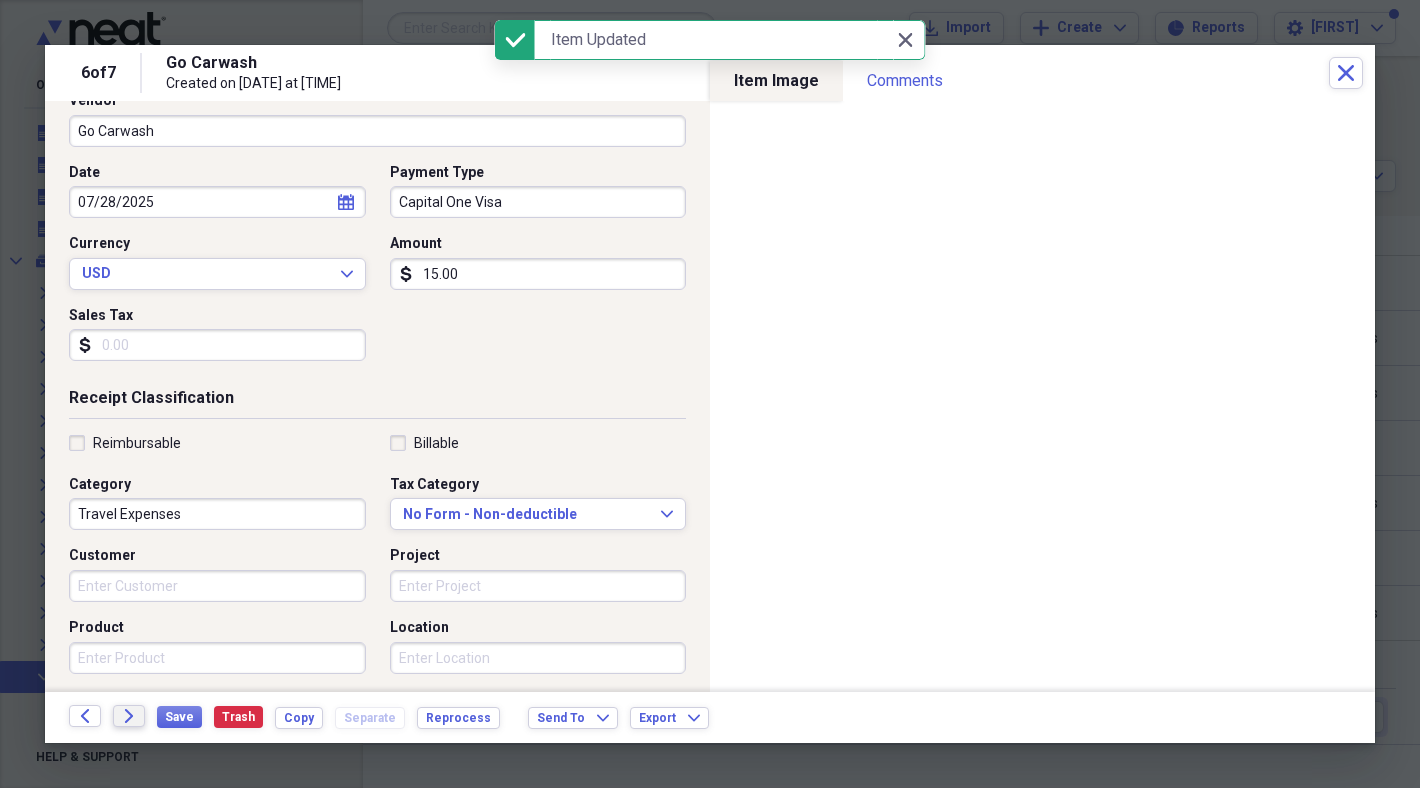 click on "Forward" 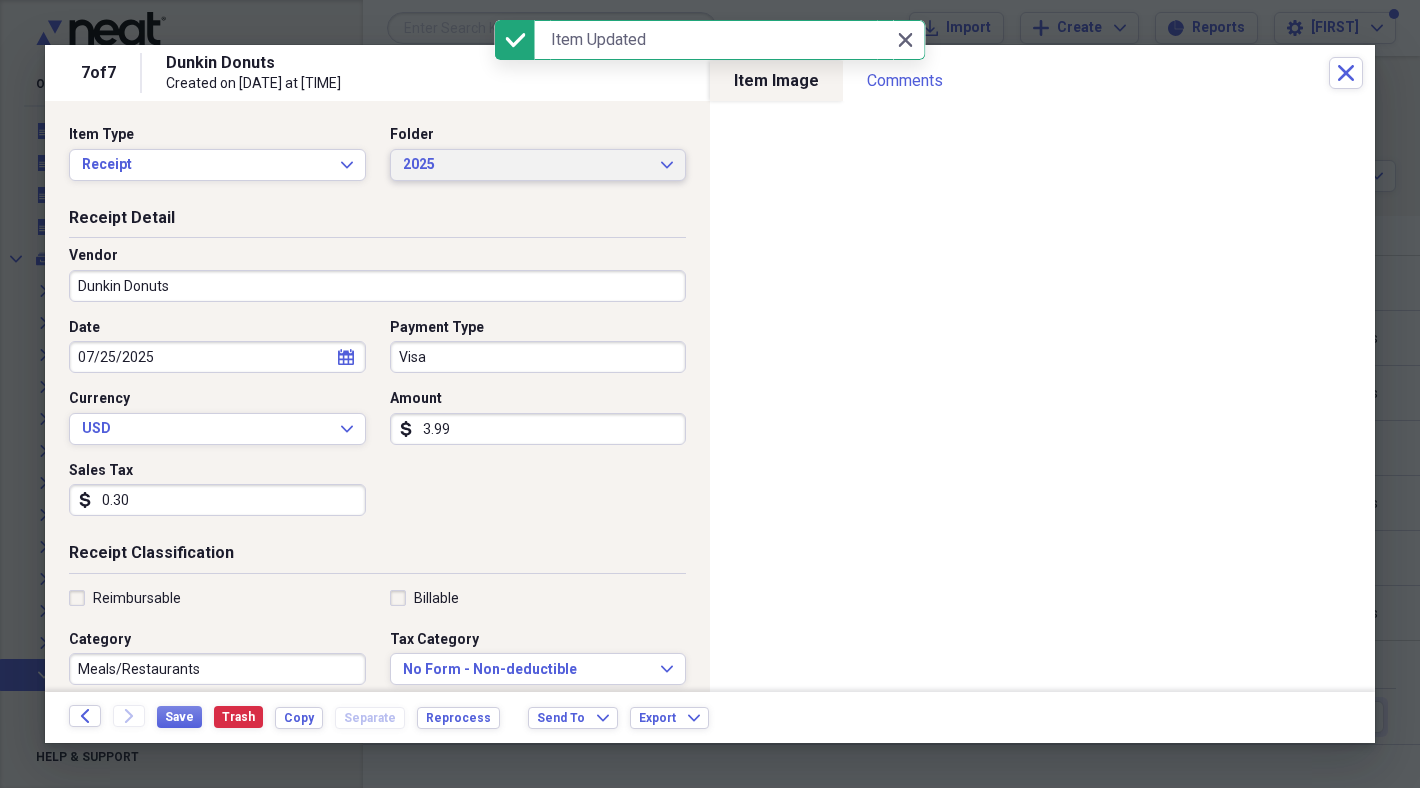 click on "2025" at bounding box center (526, 165) 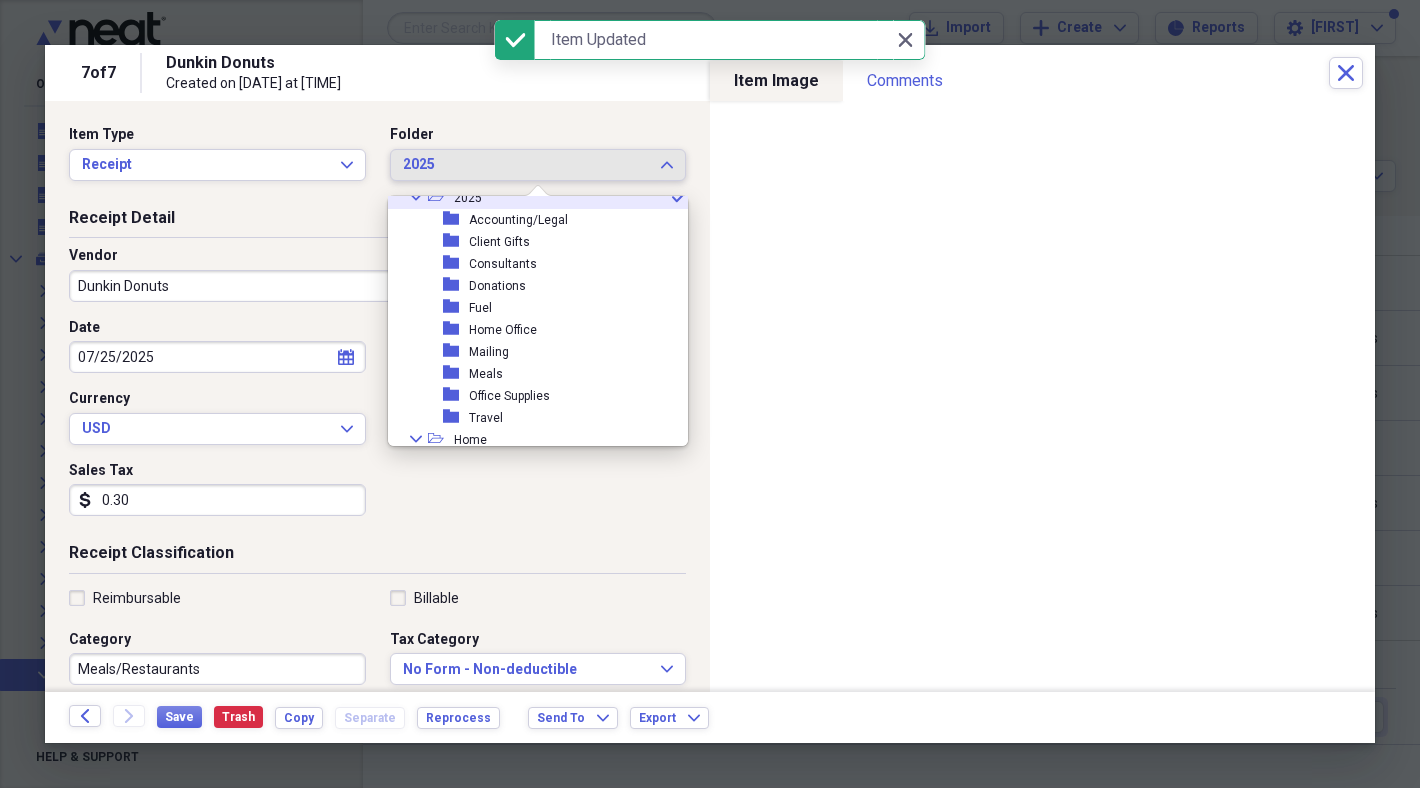 scroll, scrollTop: 334, scrollLeft: 0, axis: vertical 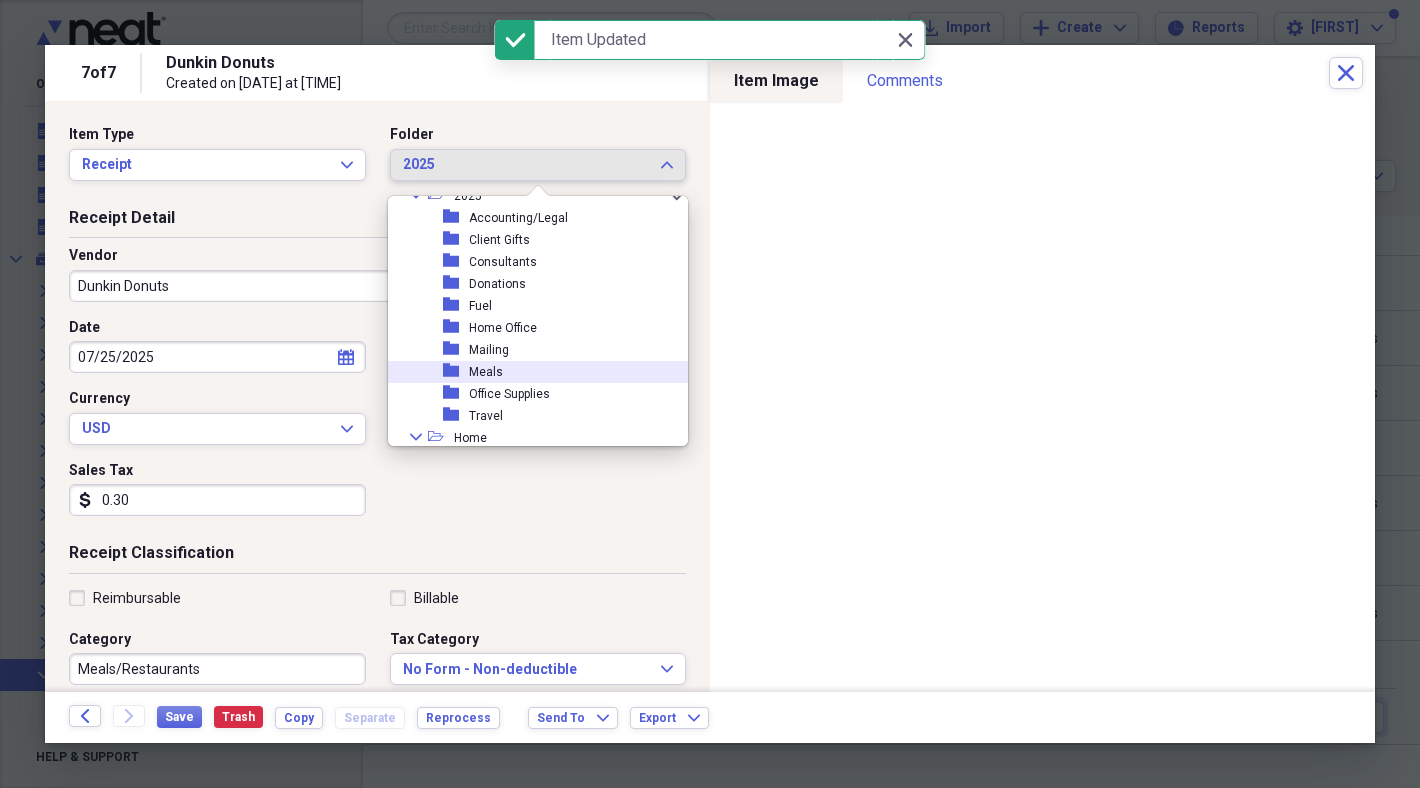 click on "folder Meals" at bounding box center [530, 372] 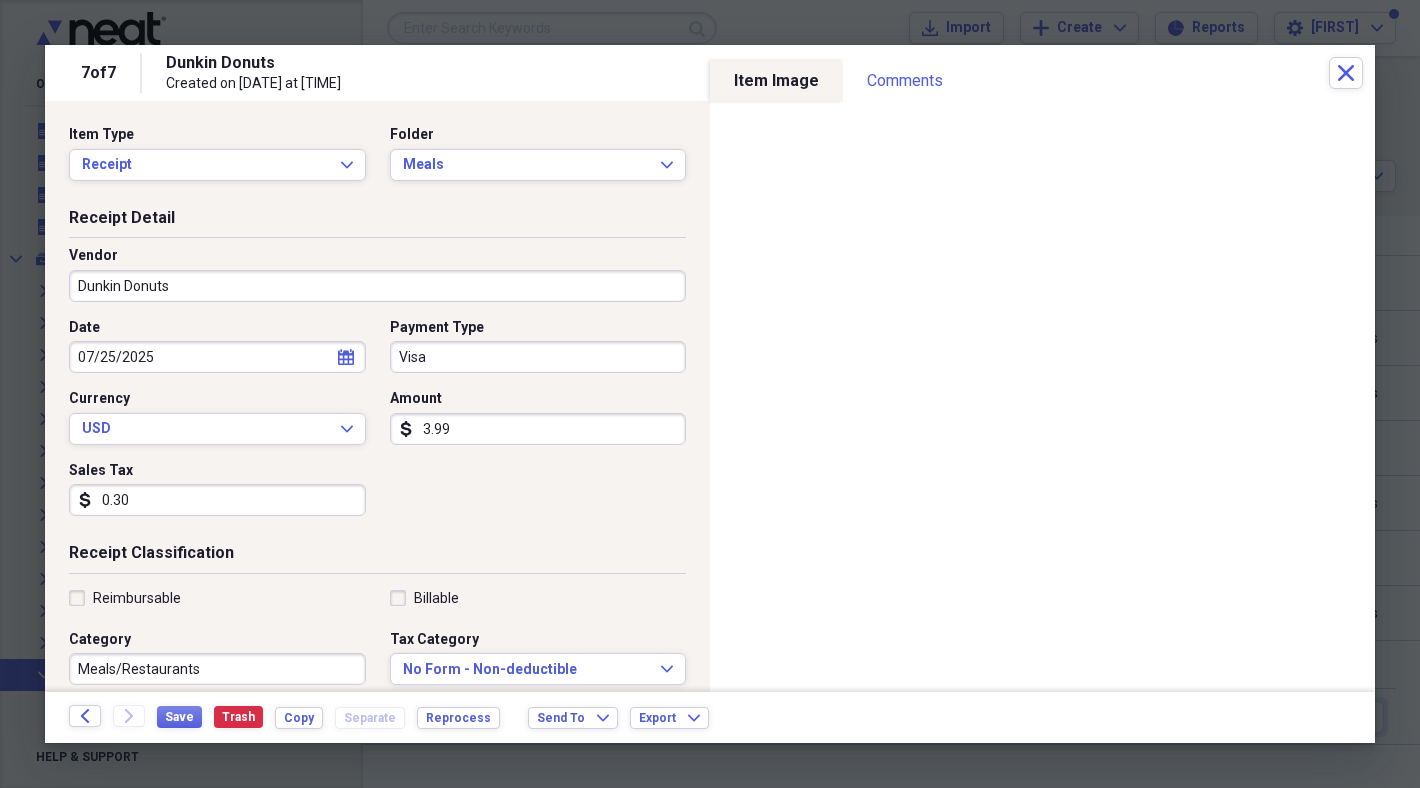 click on "Visa" at bounding box center (538, 357) 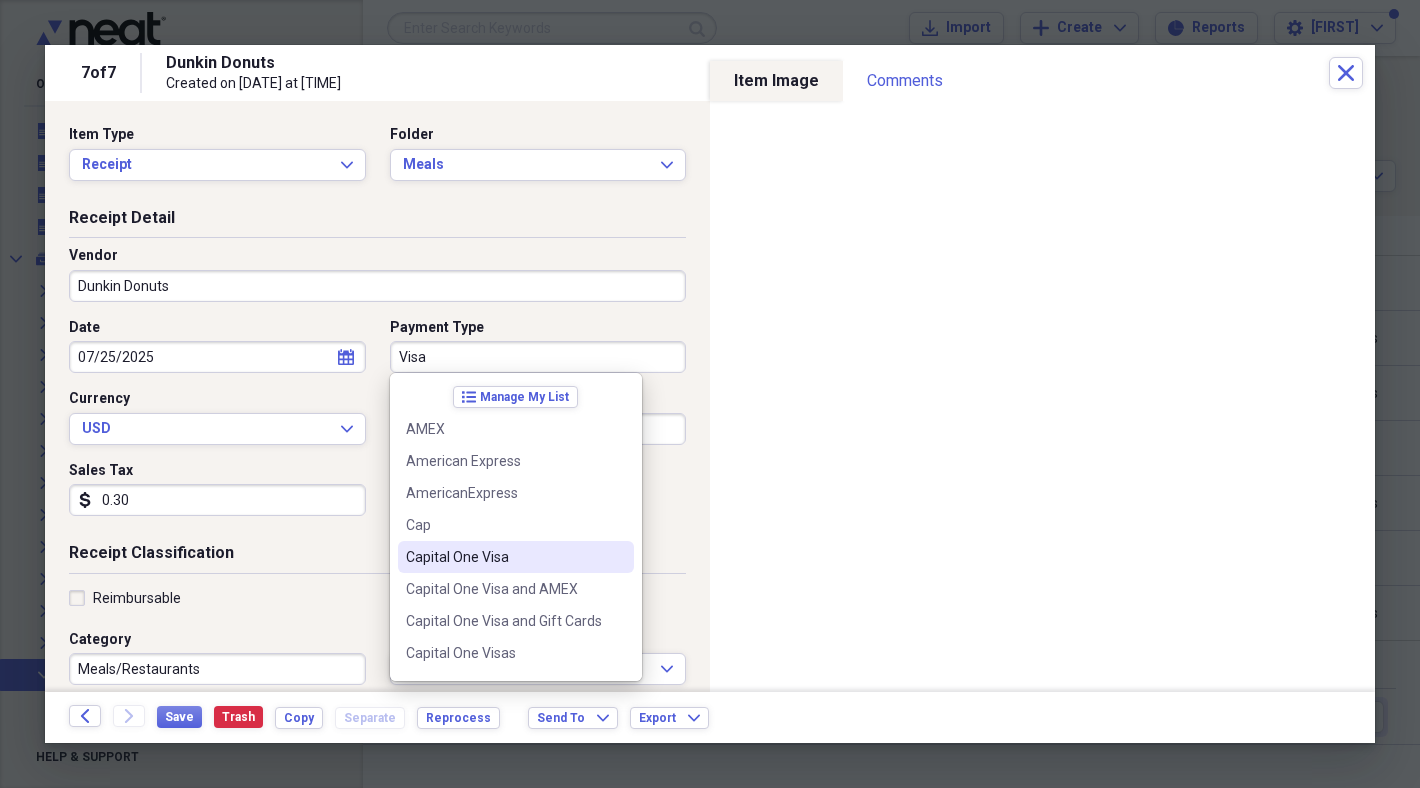 click on "Capital One Visa" at bounding box center [504, 557] 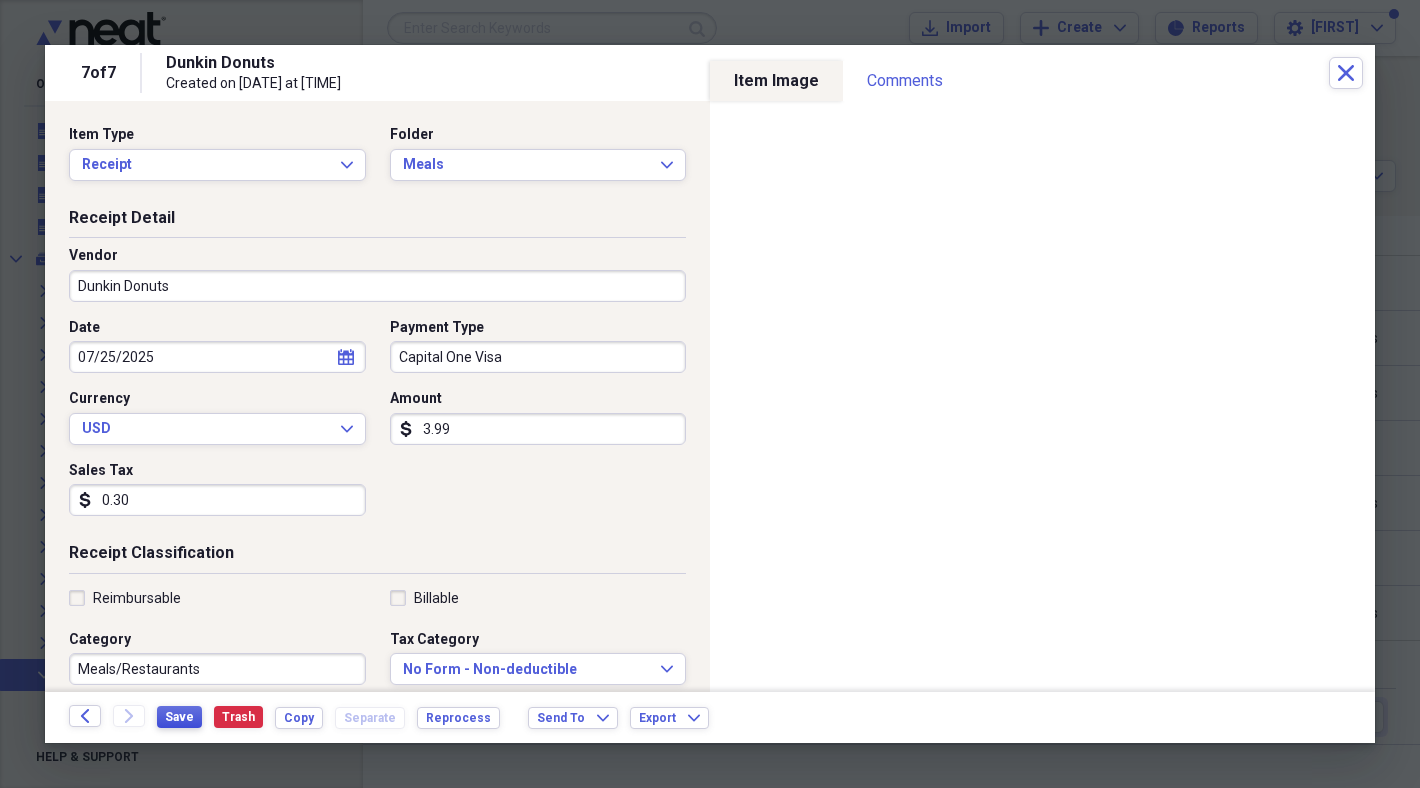 click on "Save" at bounding box center (179, 717) 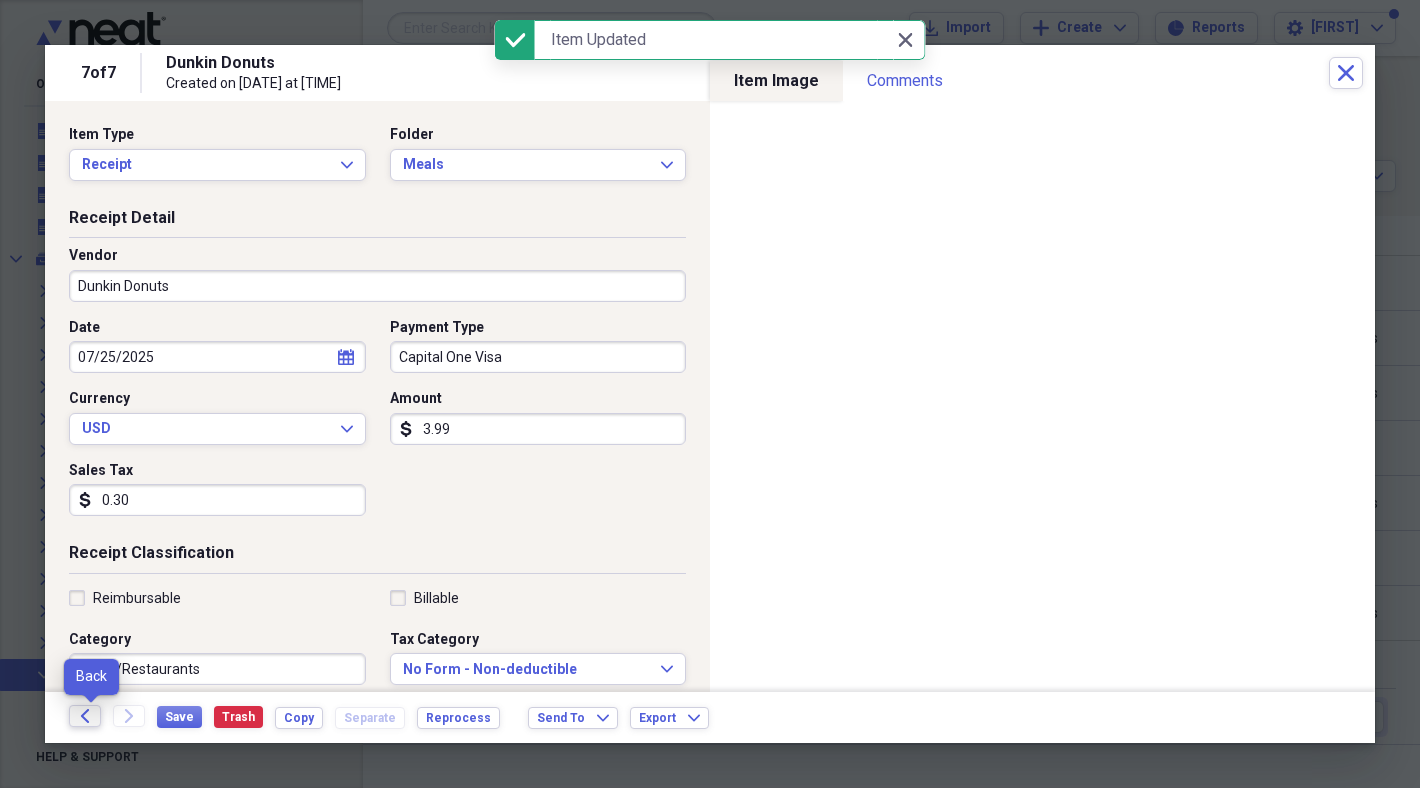 click on "Back" at bounding box center [85, 716] 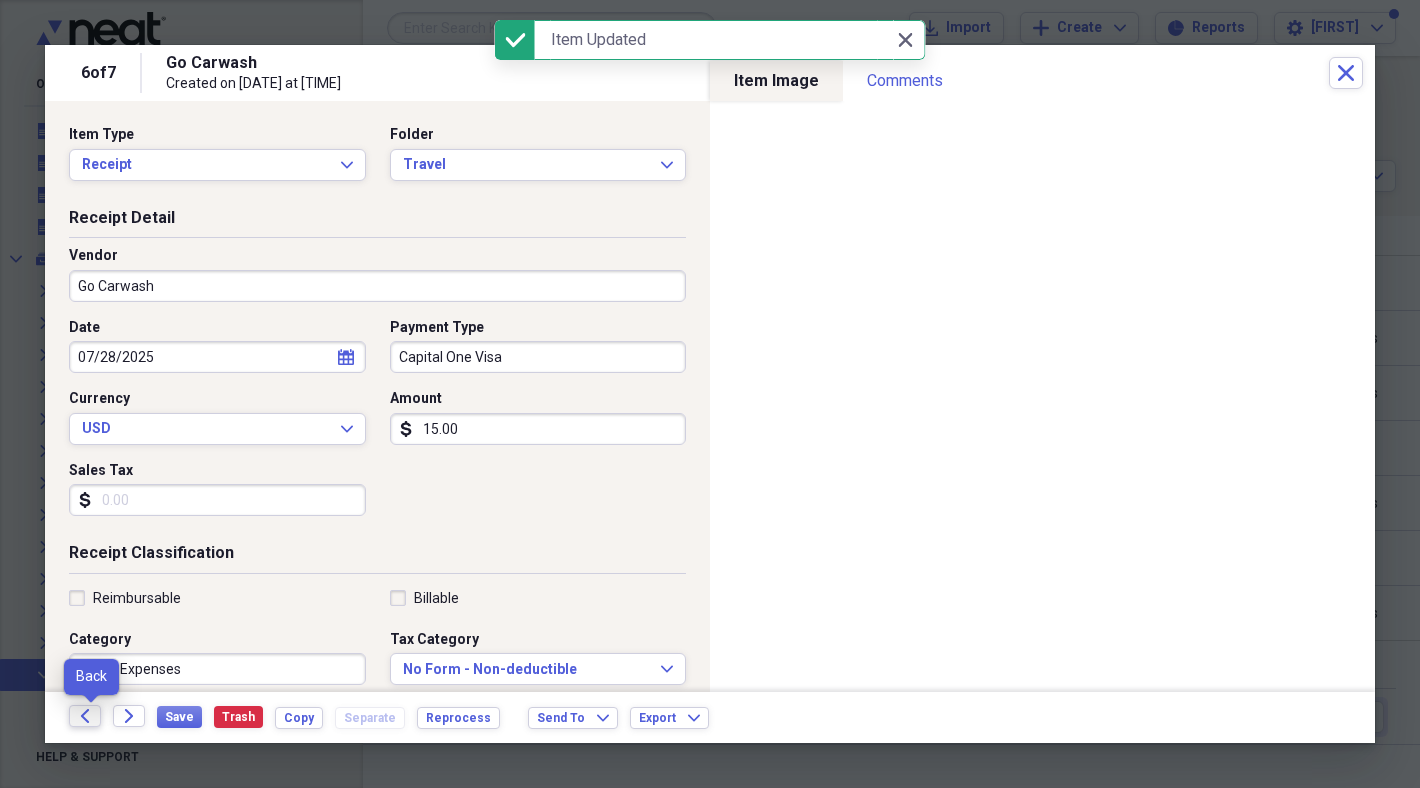 click on "Back" at bounding box center (85, 716) 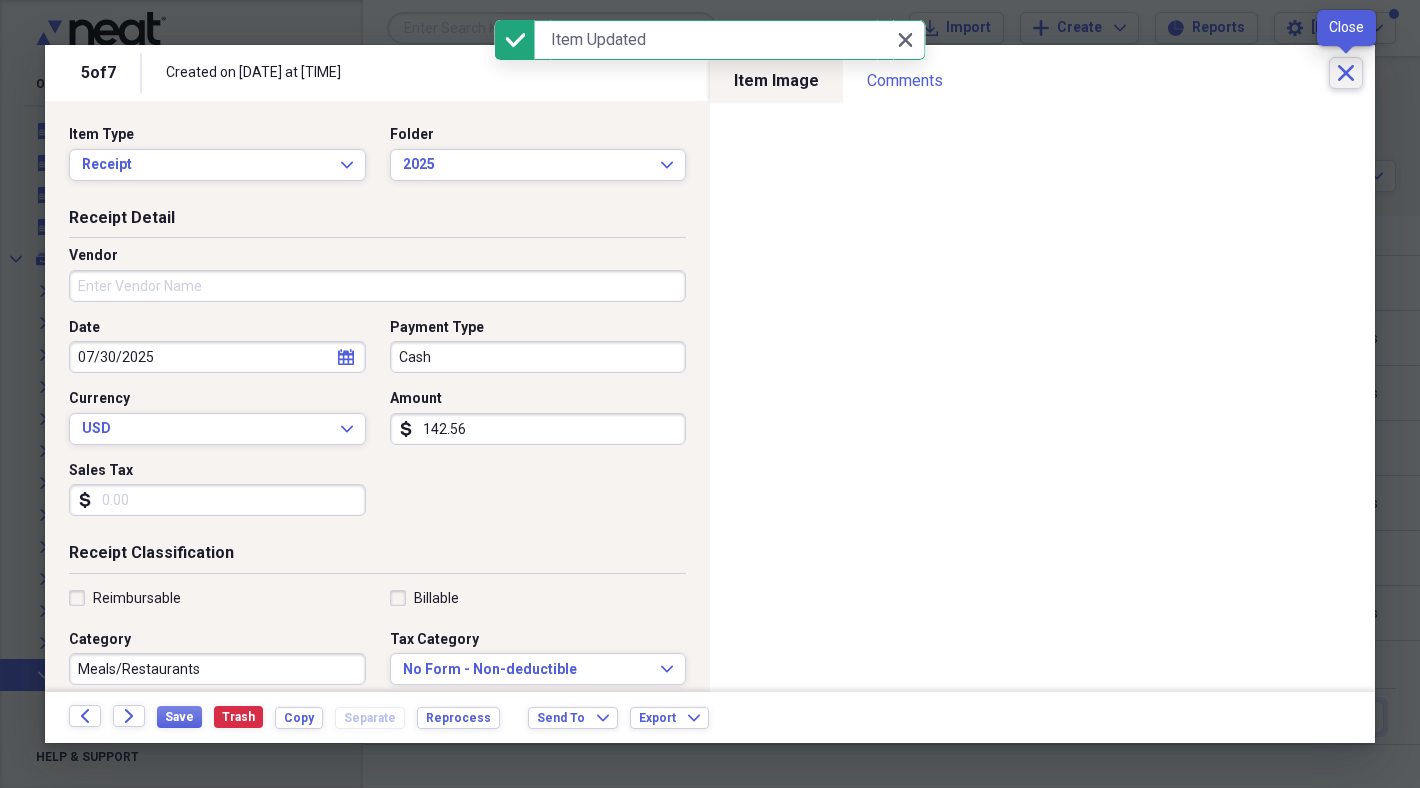click on "Close" at bounding box center (1346, 73) 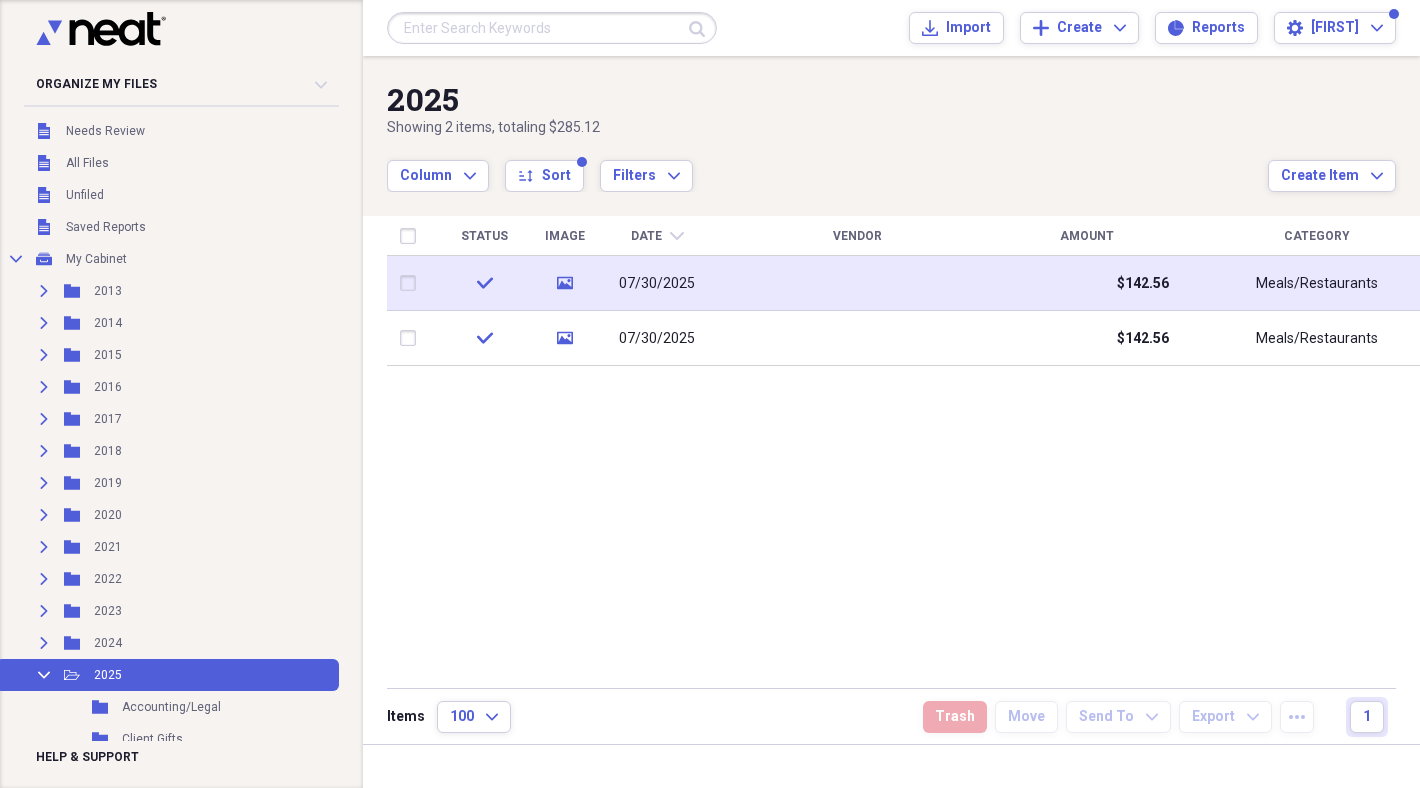 click at bounding box center [857, 283] 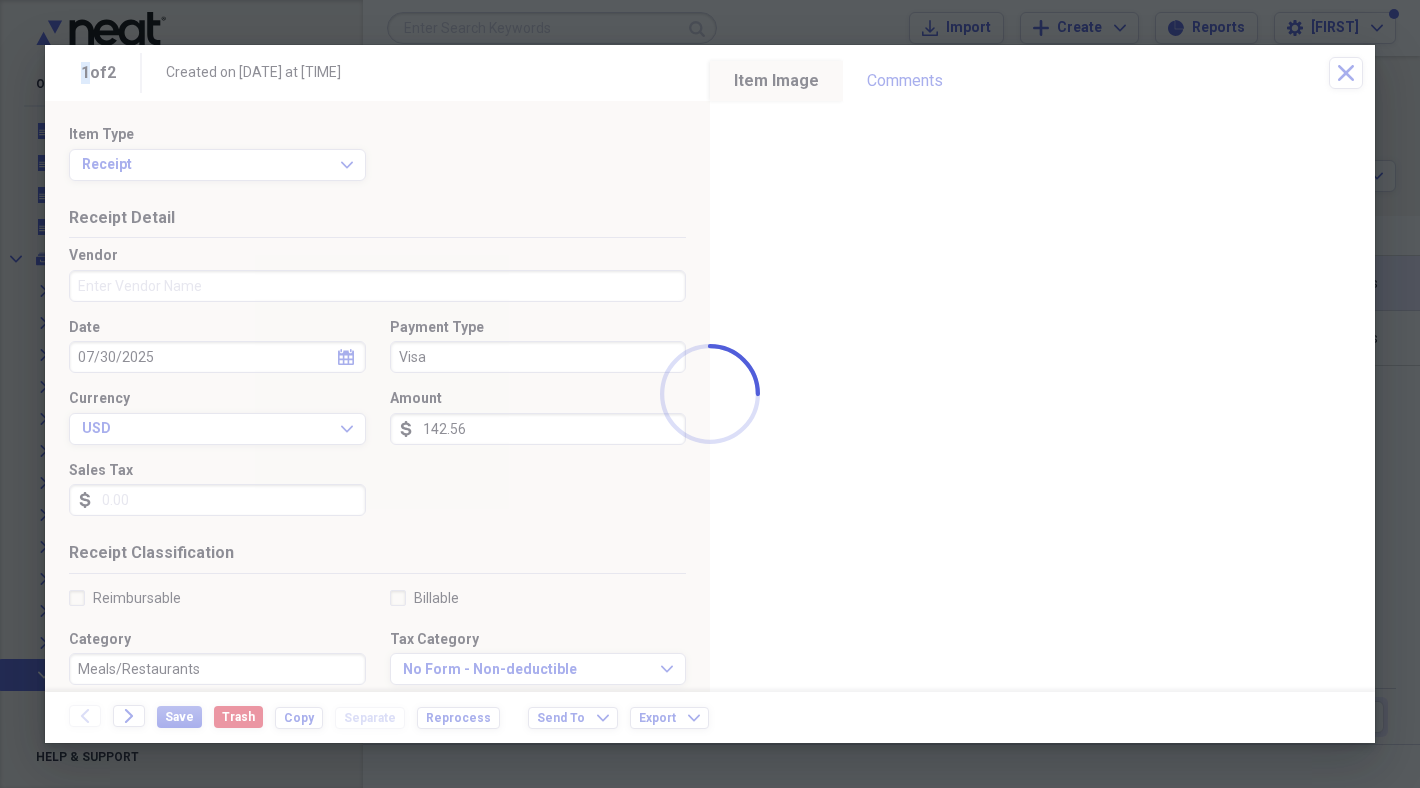click at bounding box center [710, 394] 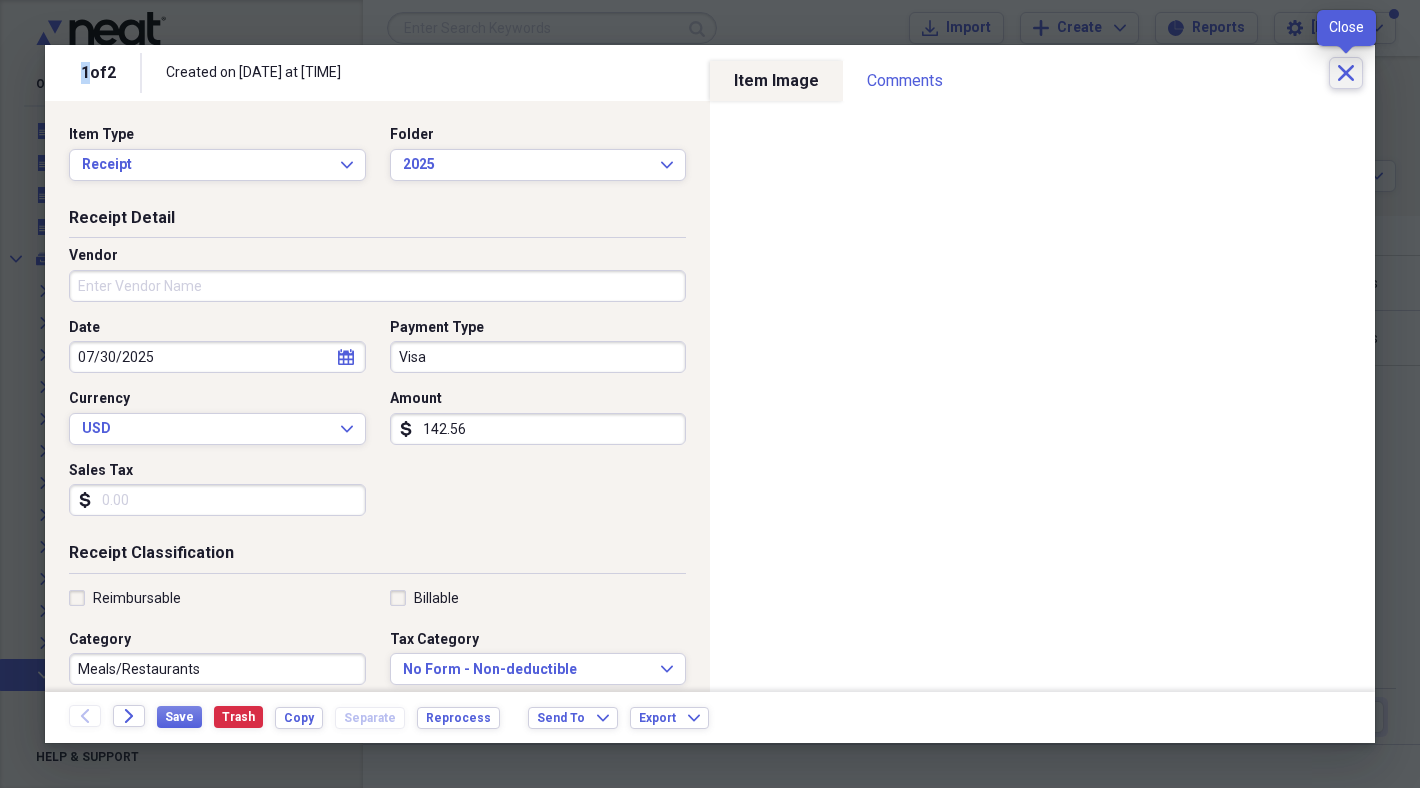 click on "Close" 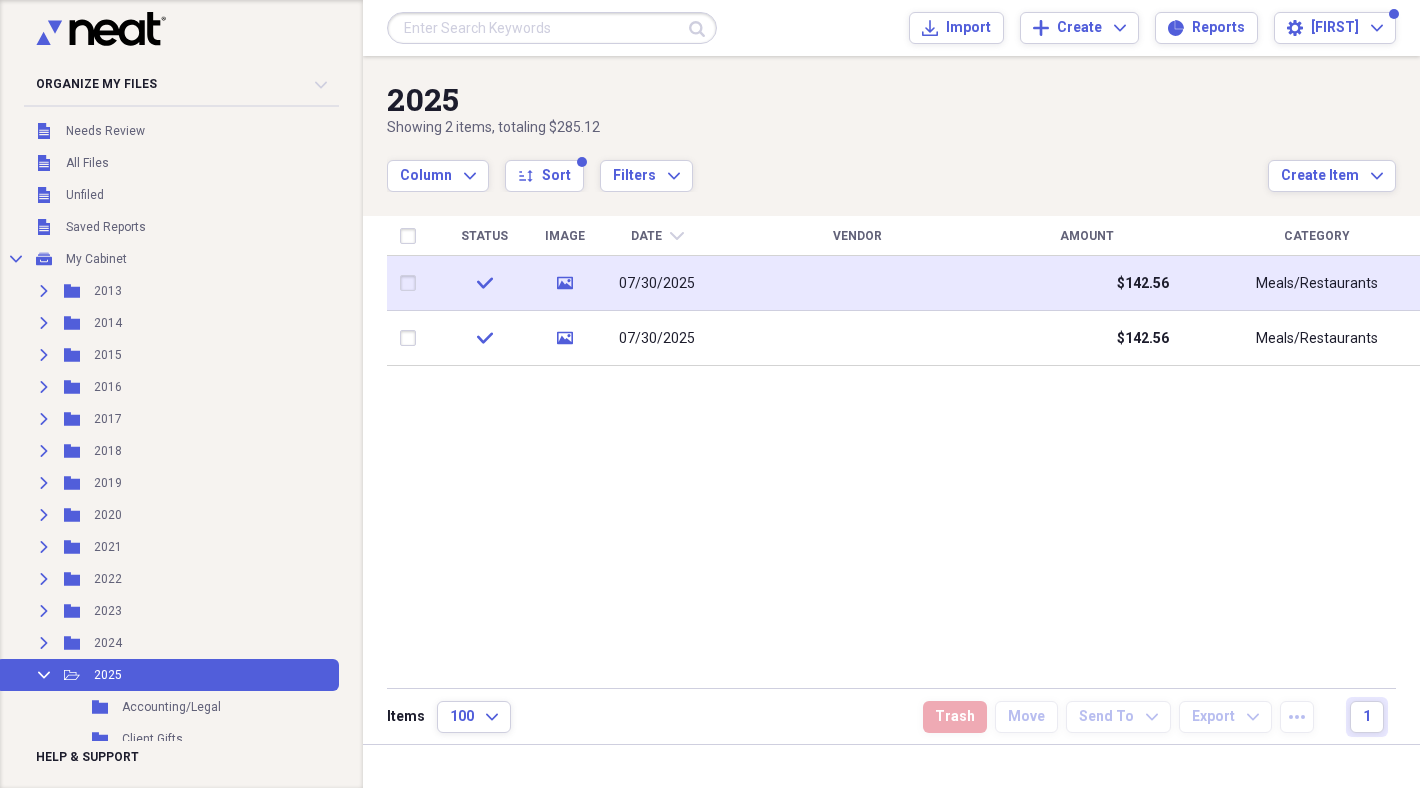 click at bounding box center [412, 283] 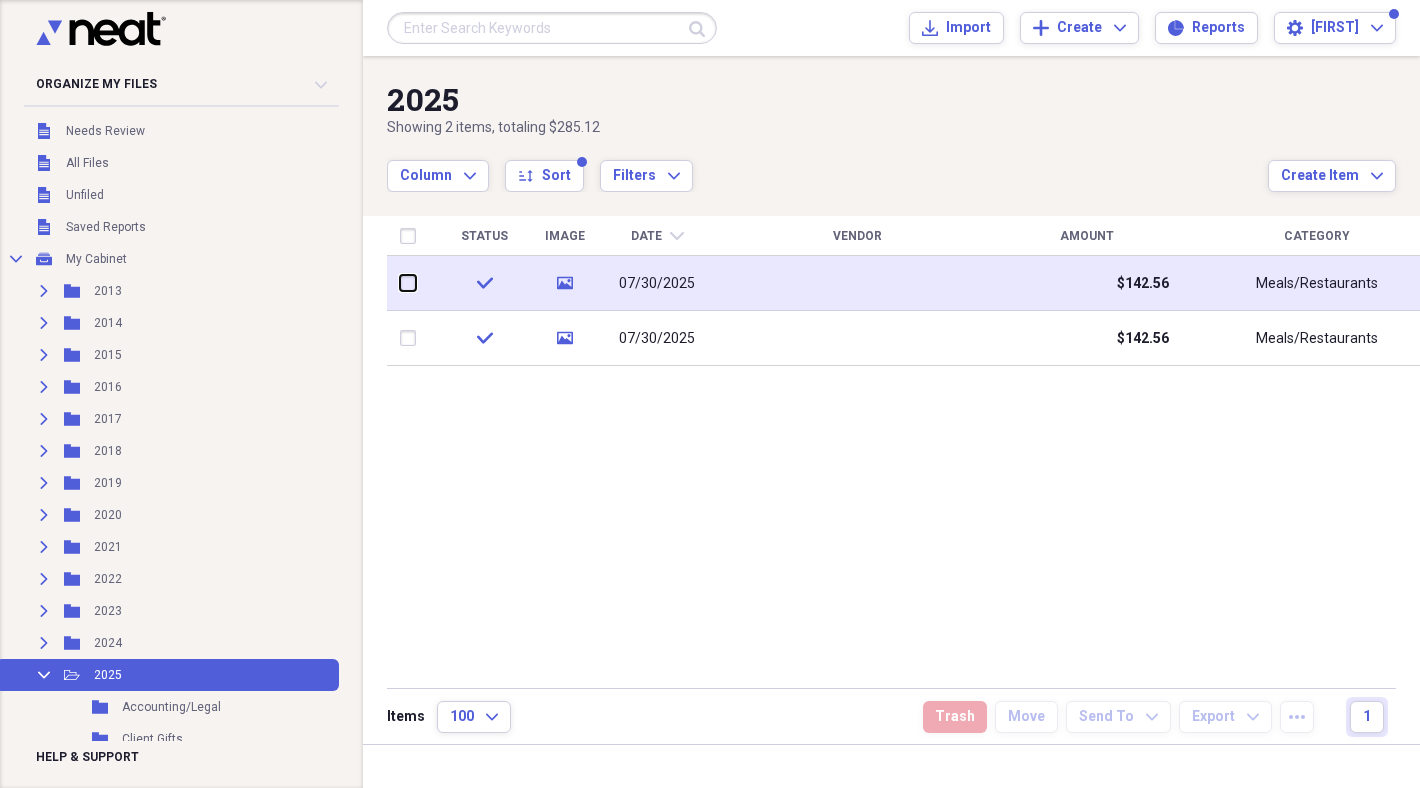 click at bounding box center (400, 283) 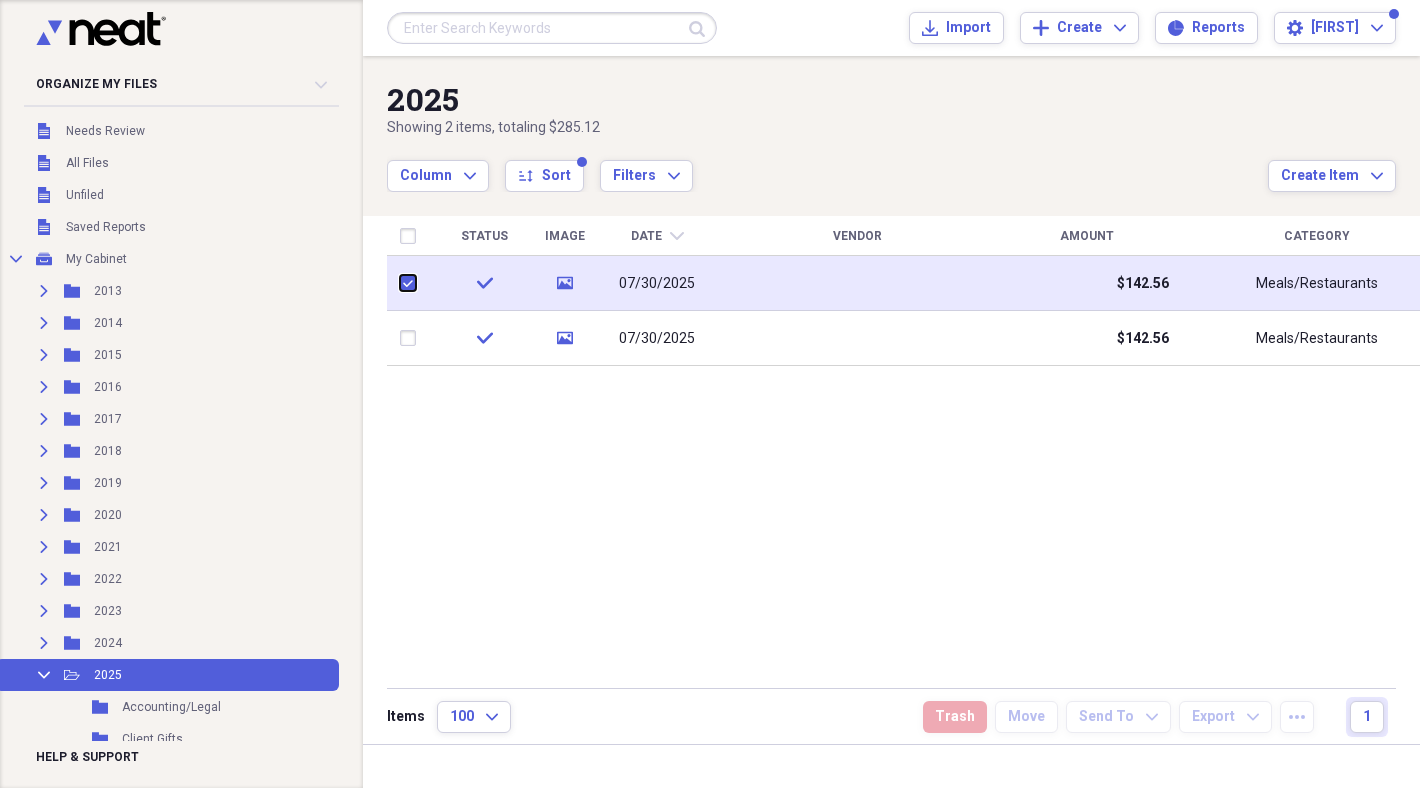 checkbox on "true" 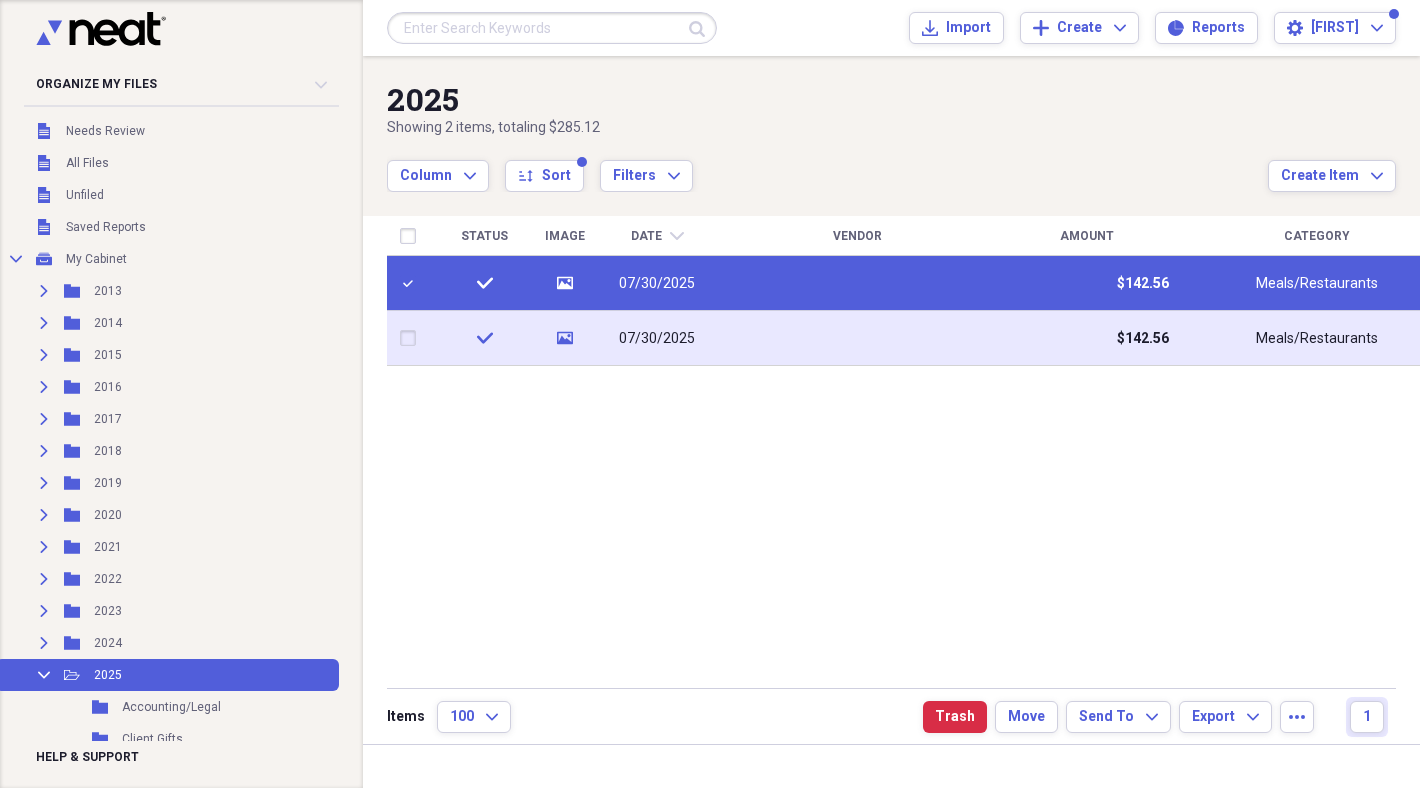 click at bounding box center [412, 338] 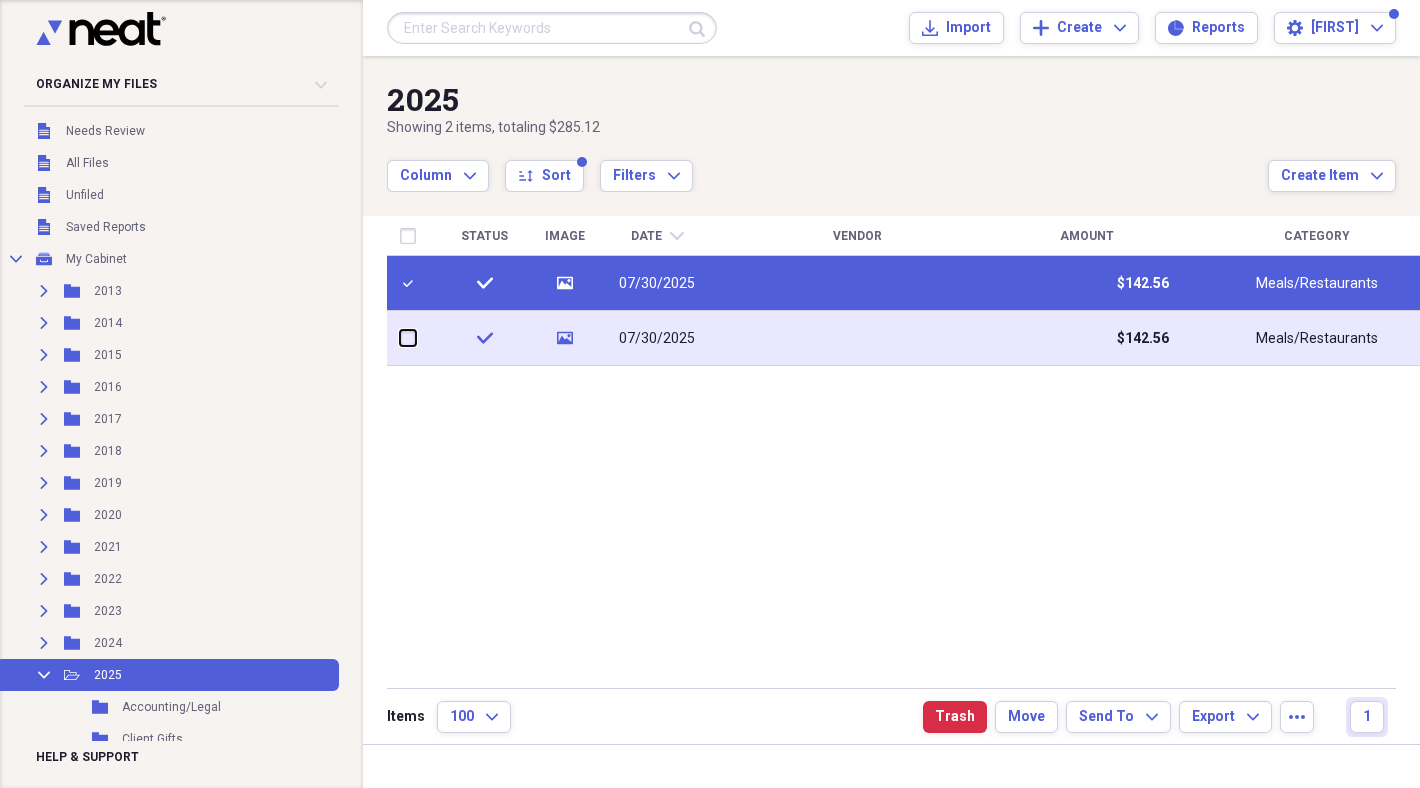 click at bounding box center [400, 338] 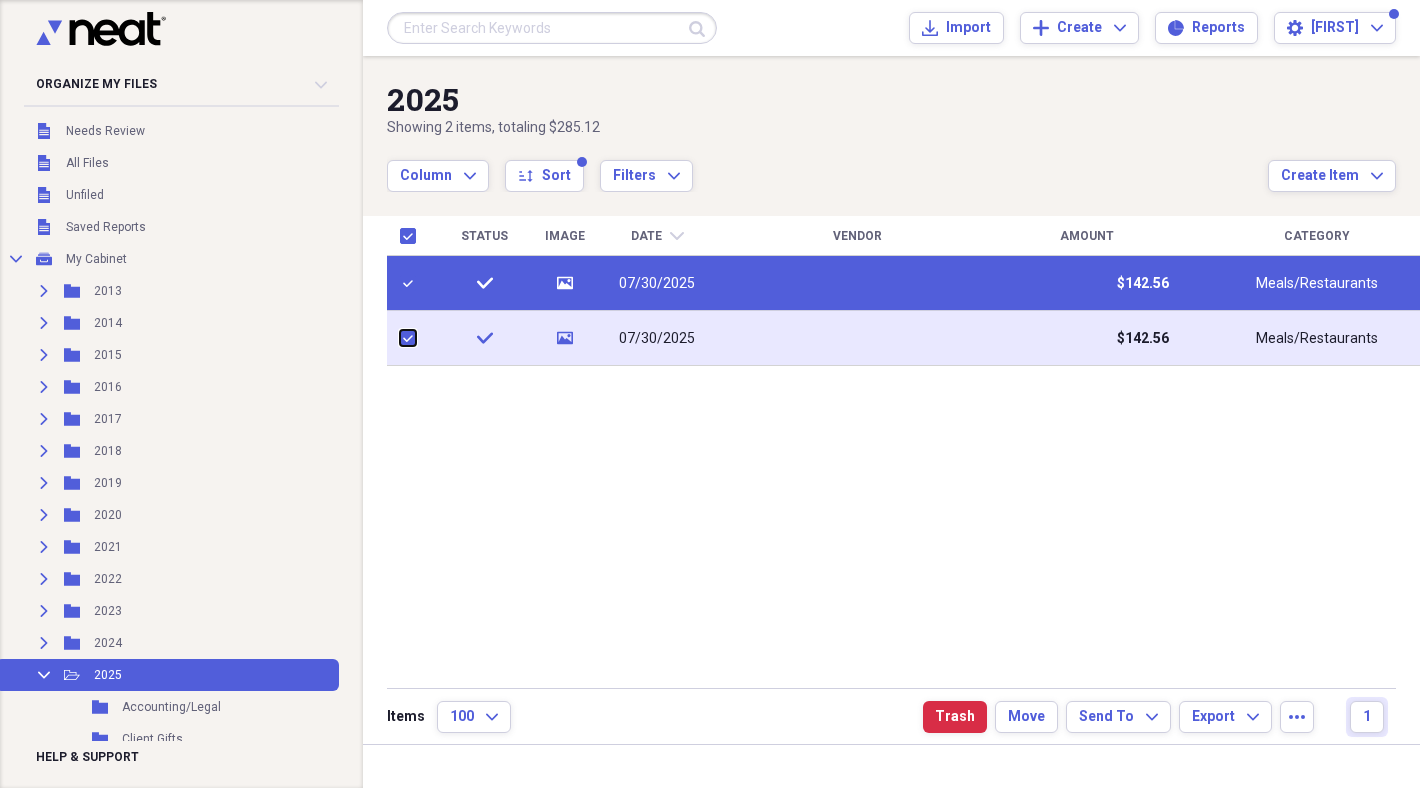 checkbox on "true" 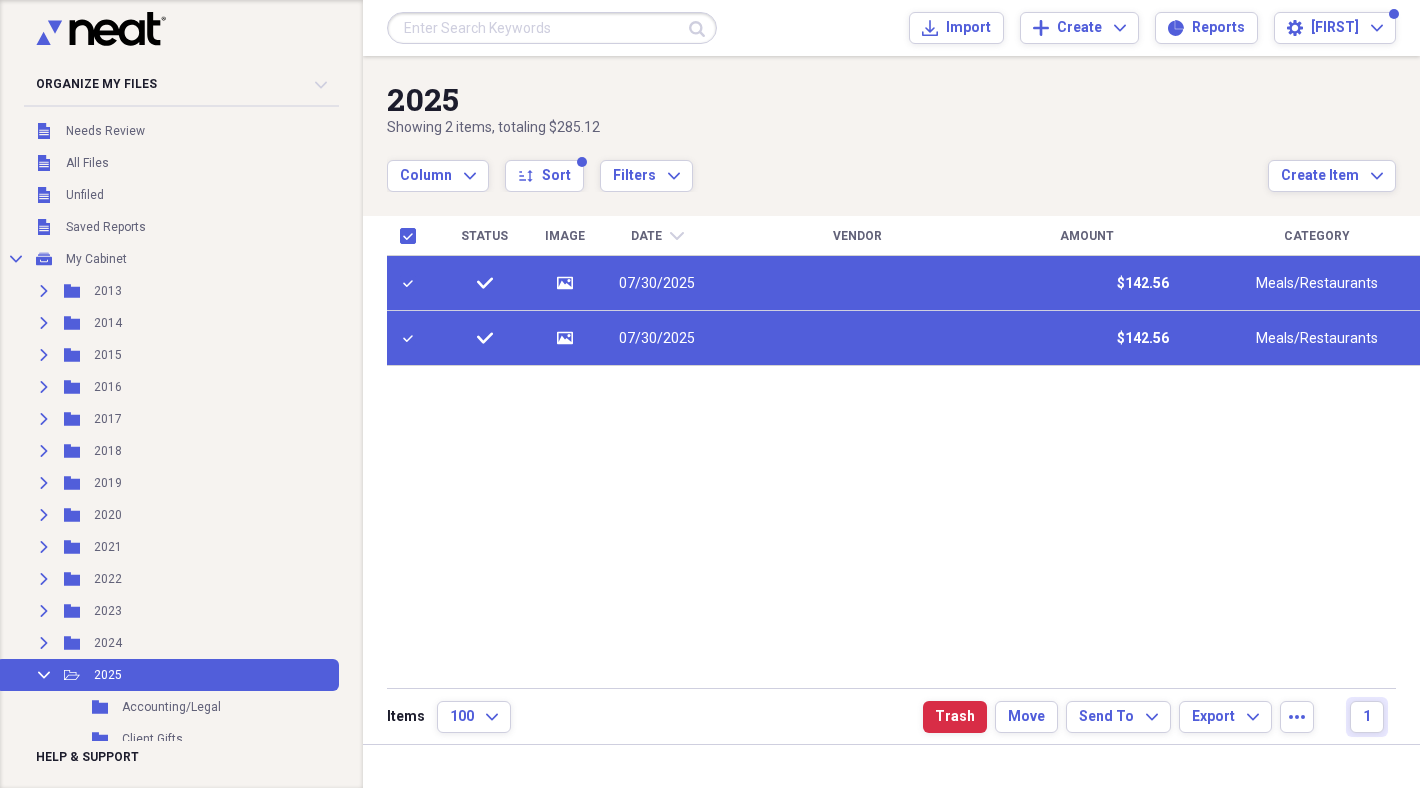 click on "[YEAR] Showing 2 items , totaling $285.12 Column Expand sort Sort Filters Expand Create Item Expand" at bounding box center [891, 124] 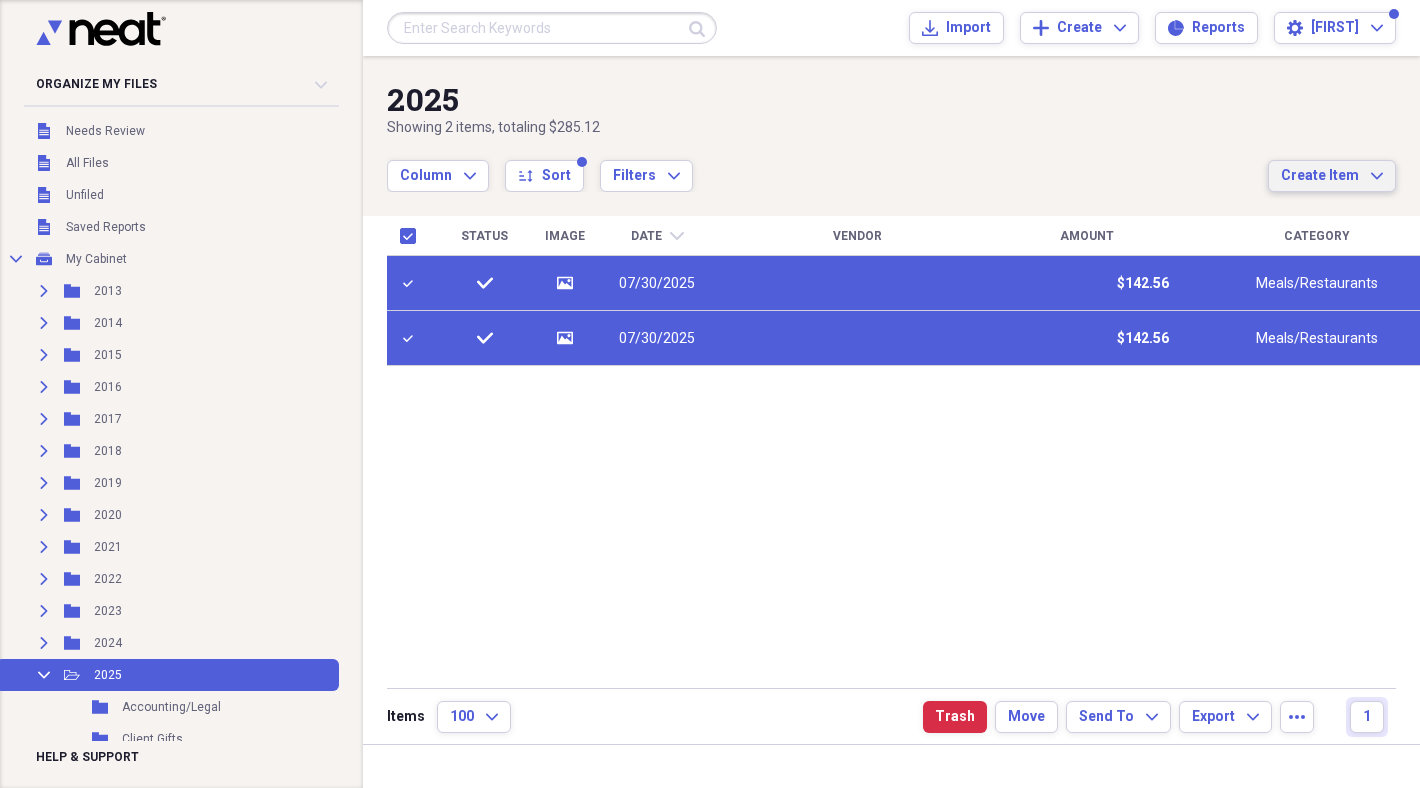 click on "Create Item" at bounding box center (1320, 176) 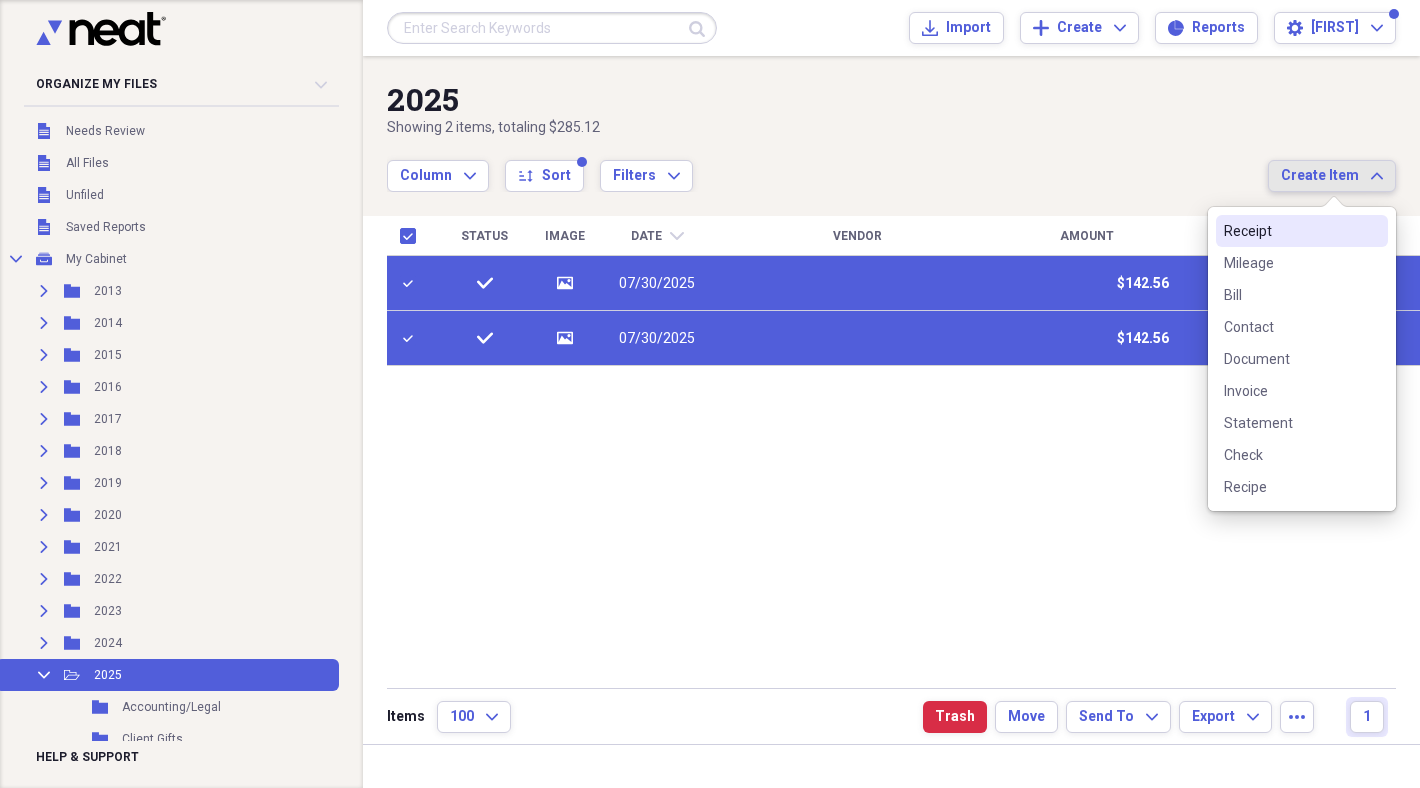 click on "Showing 2 items , totaling $285.12" at bounding box center (827, 128) 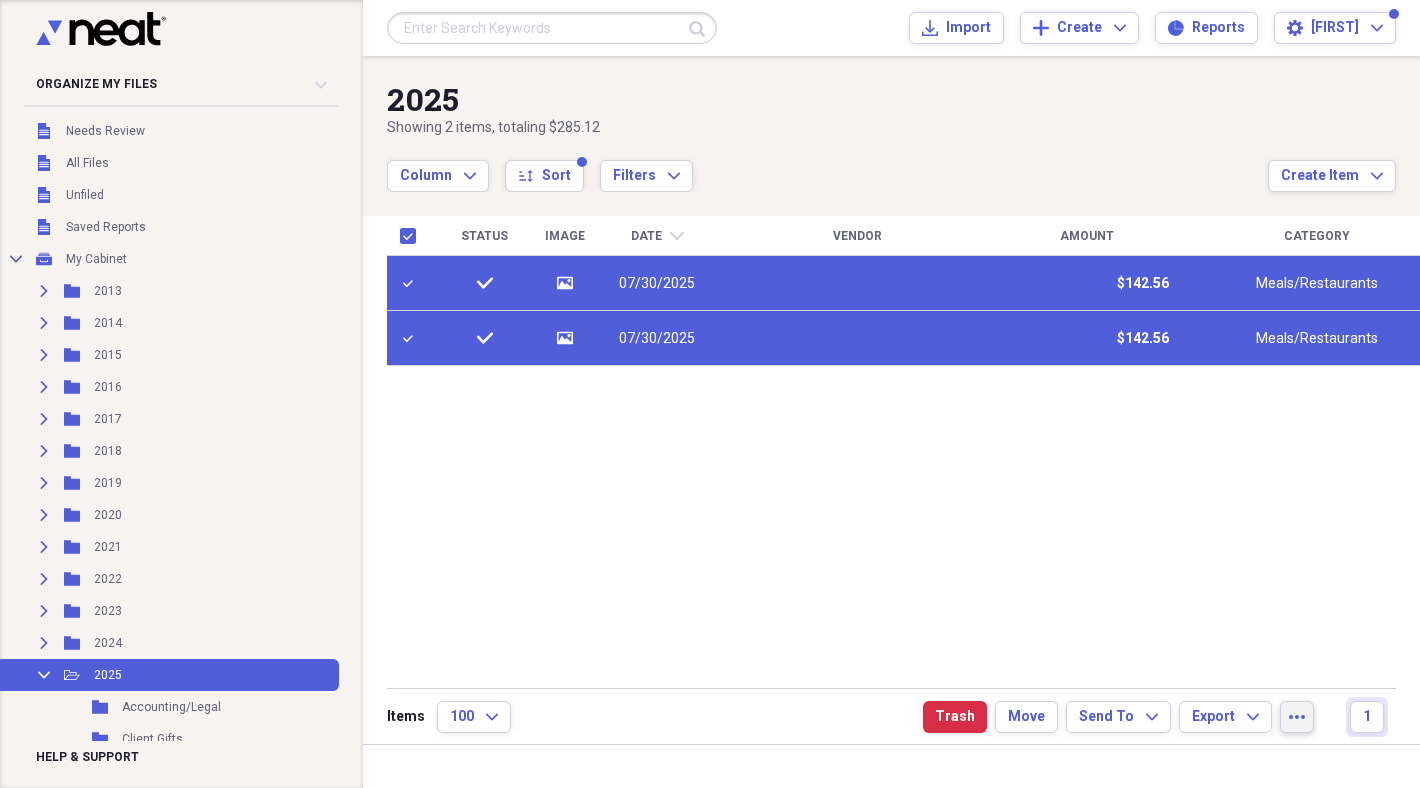 click on "more" 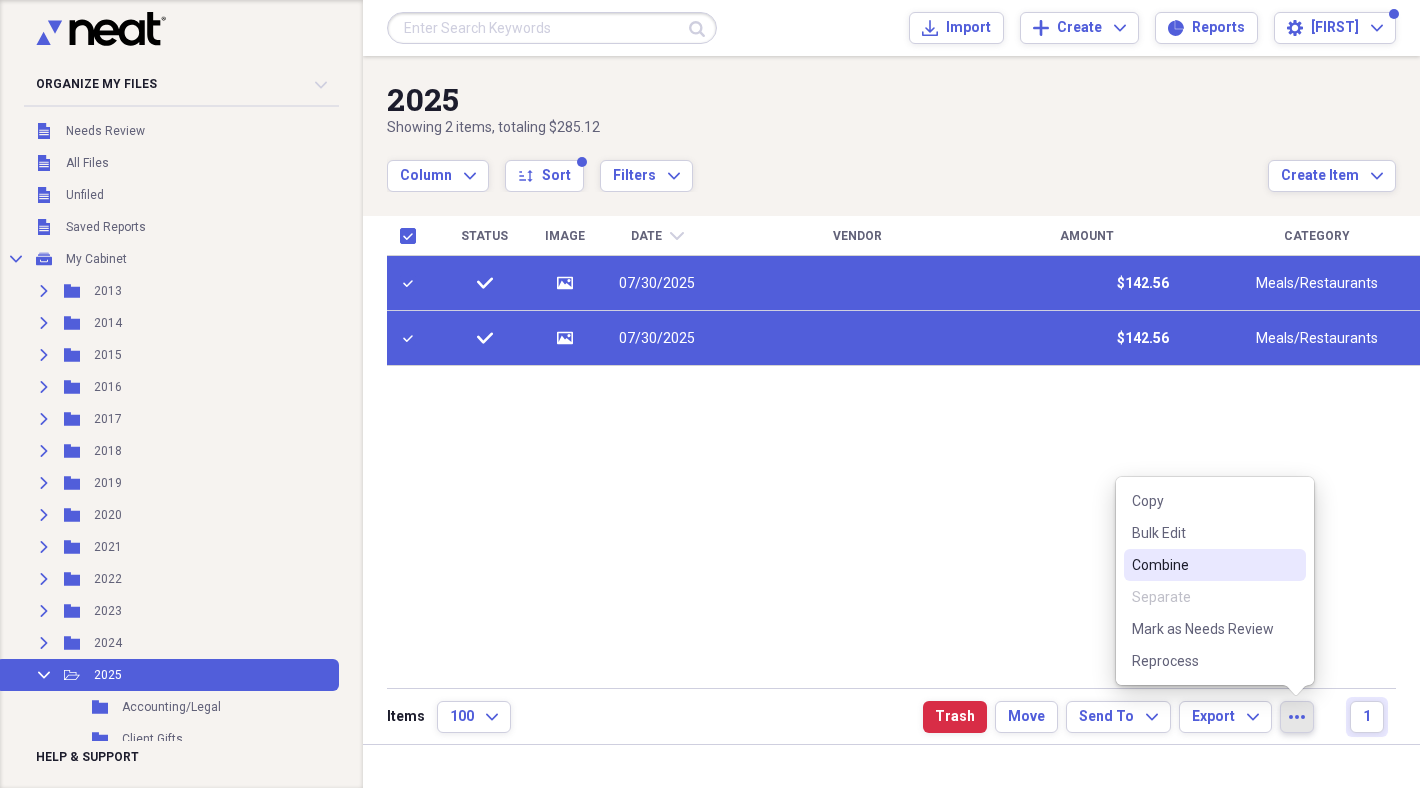 click on "Combine" at bounding box center (1203, 565) 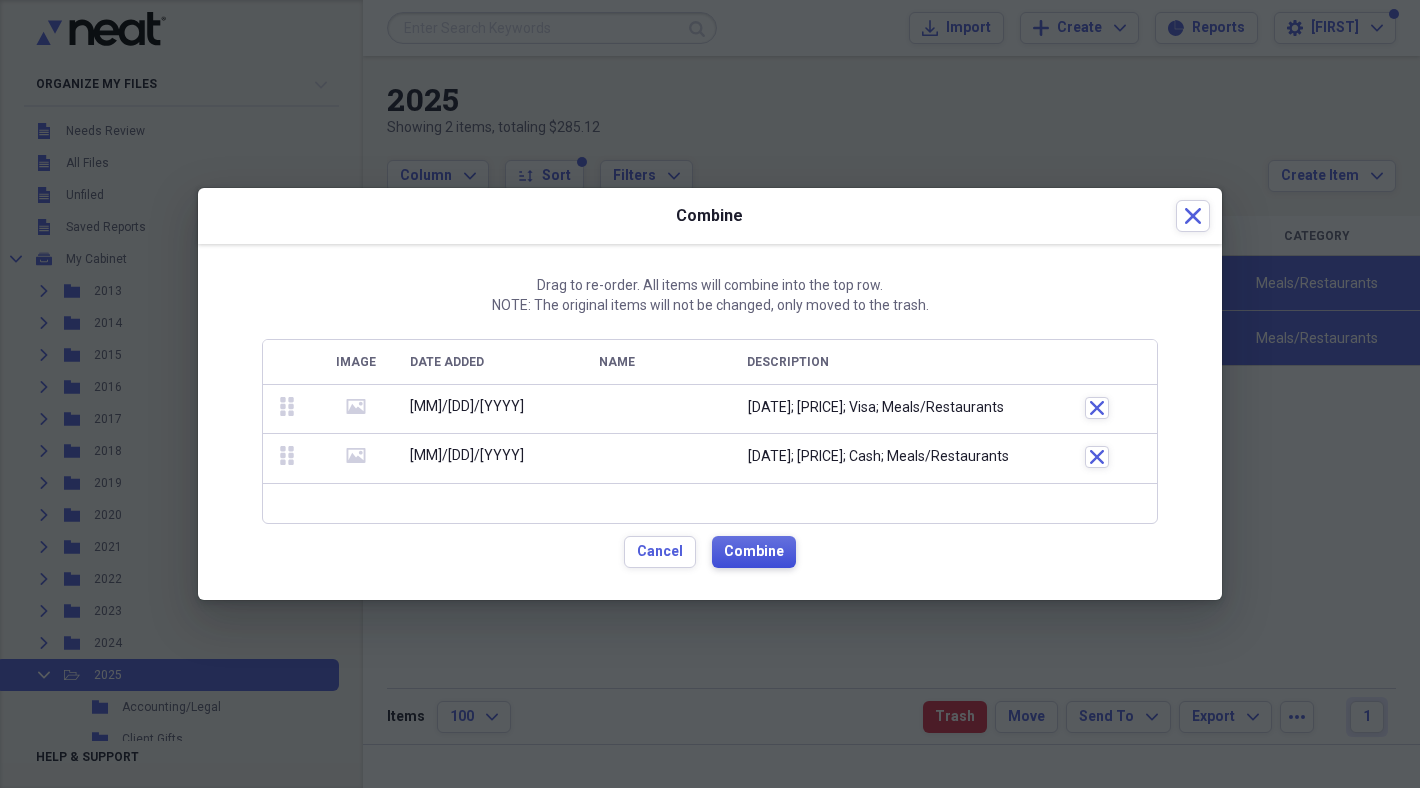 click on "Combine" at bounding box center (754, 552) 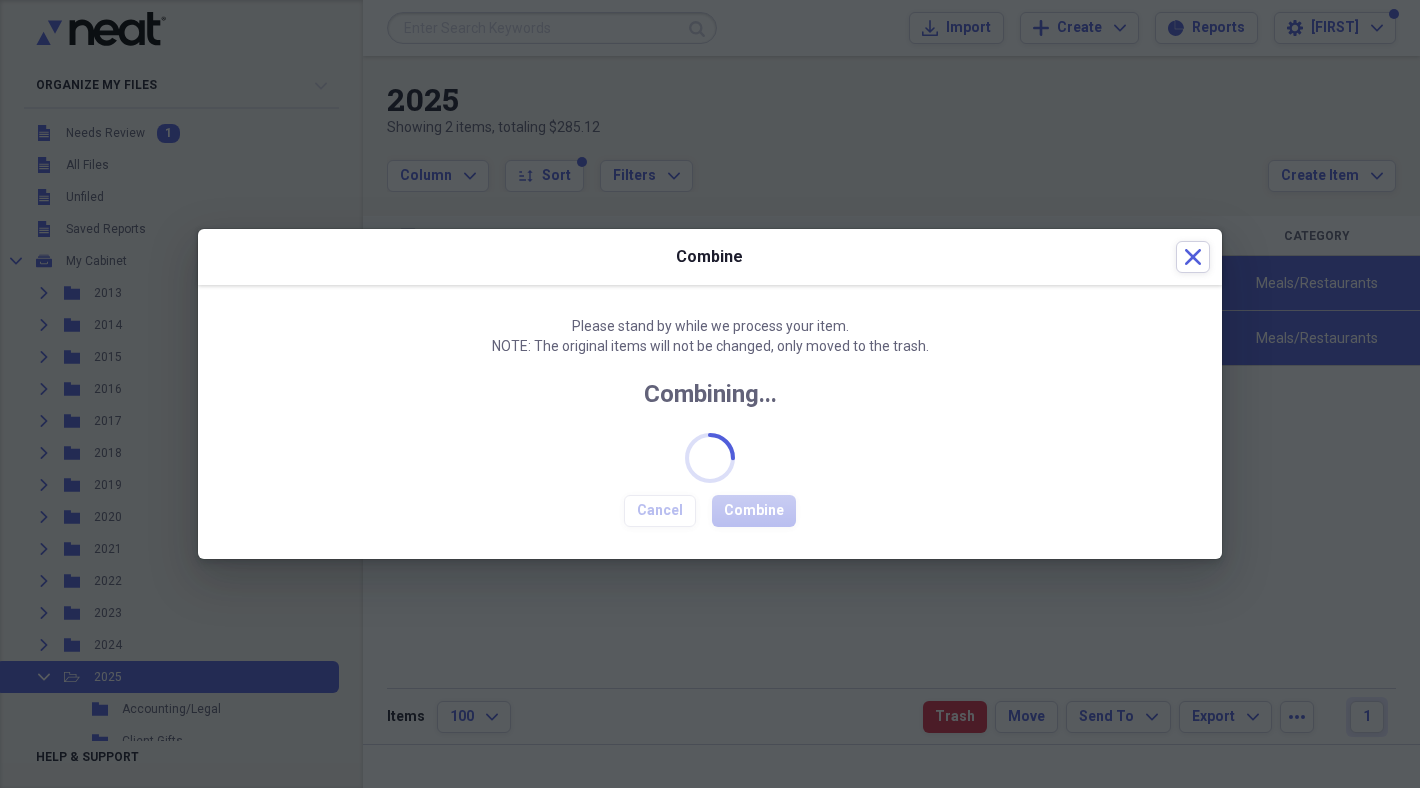 checkbox on "false" 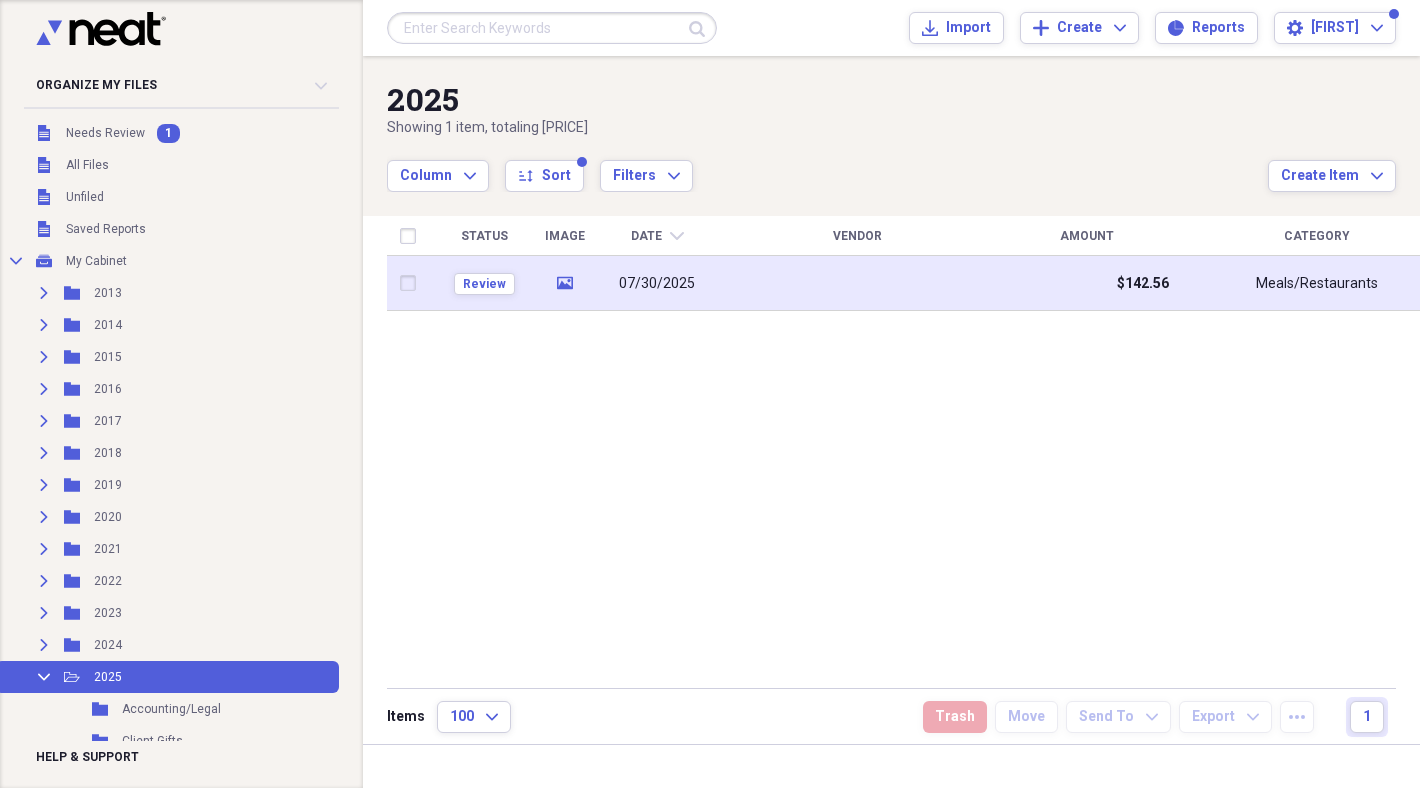click at bounding box center (857, 283) 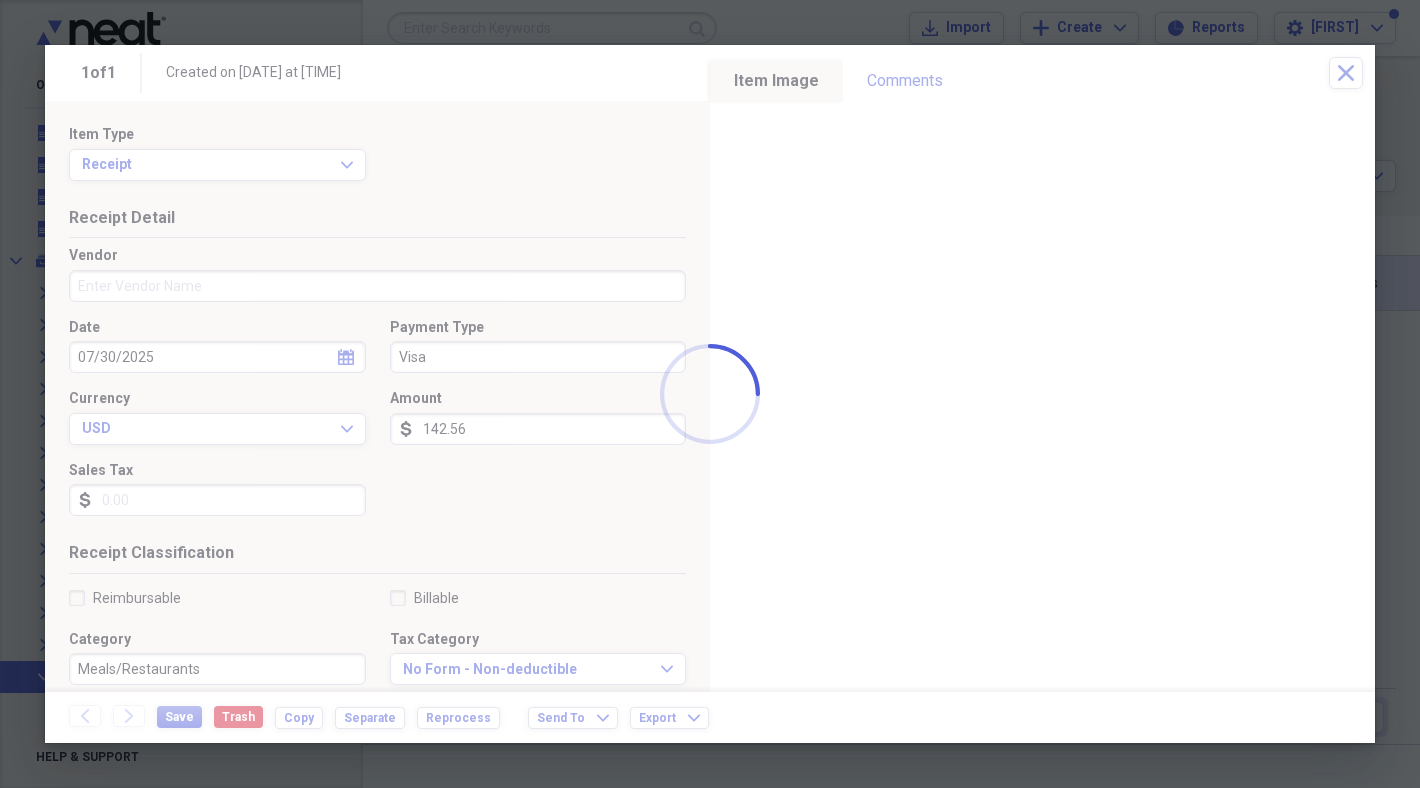 click on "Organize My Files 1 Collapse Unfiled Needs Review 1 Unfiled All Files Unfiled Unfiled Unfiled Saved Reports Collapse My Cabinet My Cabinet Add Folder Expand Folder 2013 Add Folder Expand Folder 2014 Add Folder Expand Folder 2015 Add Folder Expand Folder 2016 Add Folder Expand Folder 2017 Add Folder Expand Folder 2018 Add Folder Expand Folder 2019 Add Folder Expand Folder 2020 Add Folder Expand Folder 2021 Add Folder Expand Folder 2022 Add Folder Expand Folder 2023 Add Folder Expand Folder 2024 Add Folder Collapse Open Folder 2025 Add Folder Folder Accounting/Legal Add Folder Folder Client Gifts Add Folder Folder Consultants Add Folder Folder Donations Add Folder Folder Fuel Add Folder Folder Home Office Add Folder Folder Mailing Add Folder Folder Meals Add Folder Folder Office Supplies Add Folder Folder Travel Add Folder Collapse Open Folder Home Add Folder Folder 11 Leonard - 2012 Add Folder Folder 11 Leonard - 2013 Add Folder Folder 23 Claret Drive - 2024 Add Folder Folder 5762 Willow Beach Add Folder Trash" at bounding box center [710, 394] 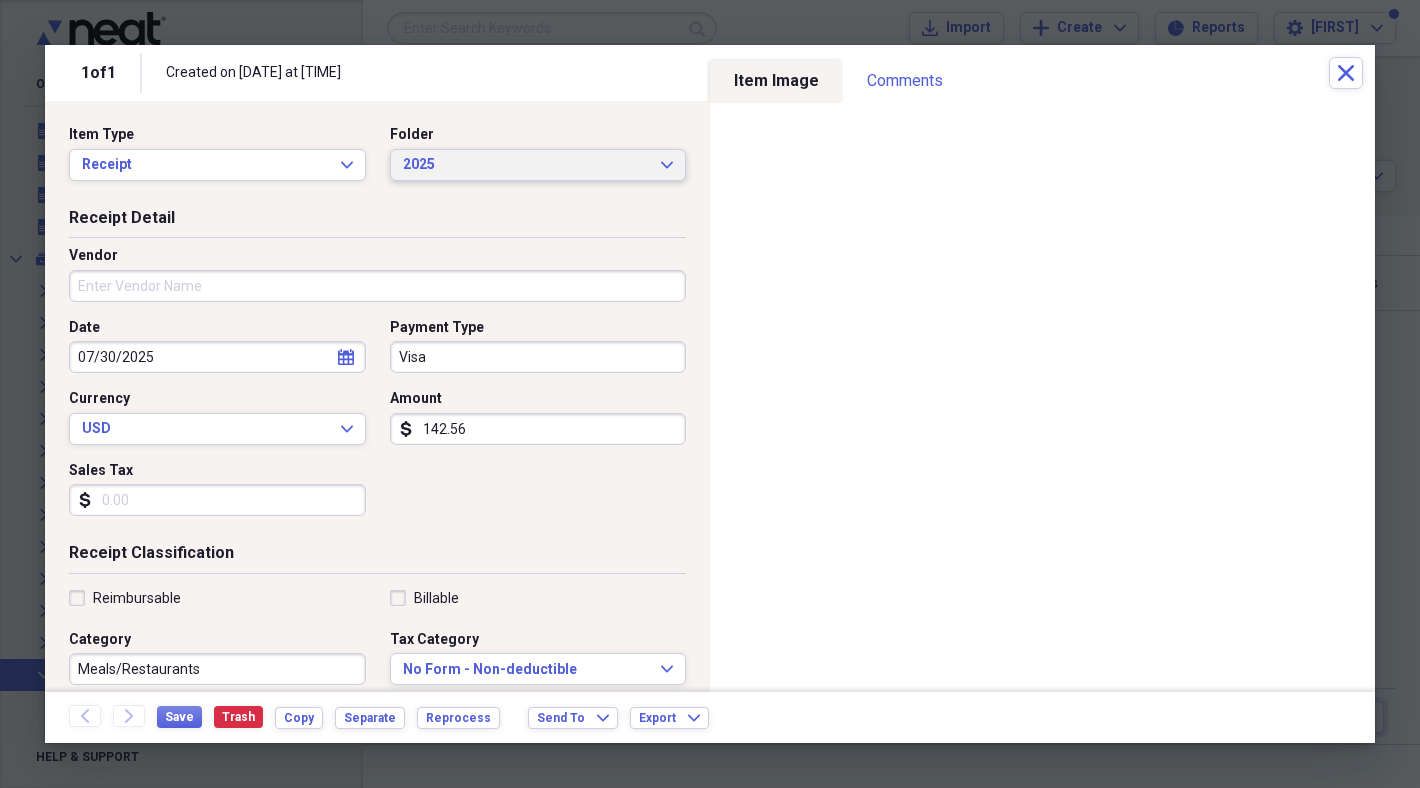 click on "2025" at bounding box center [526, 165] 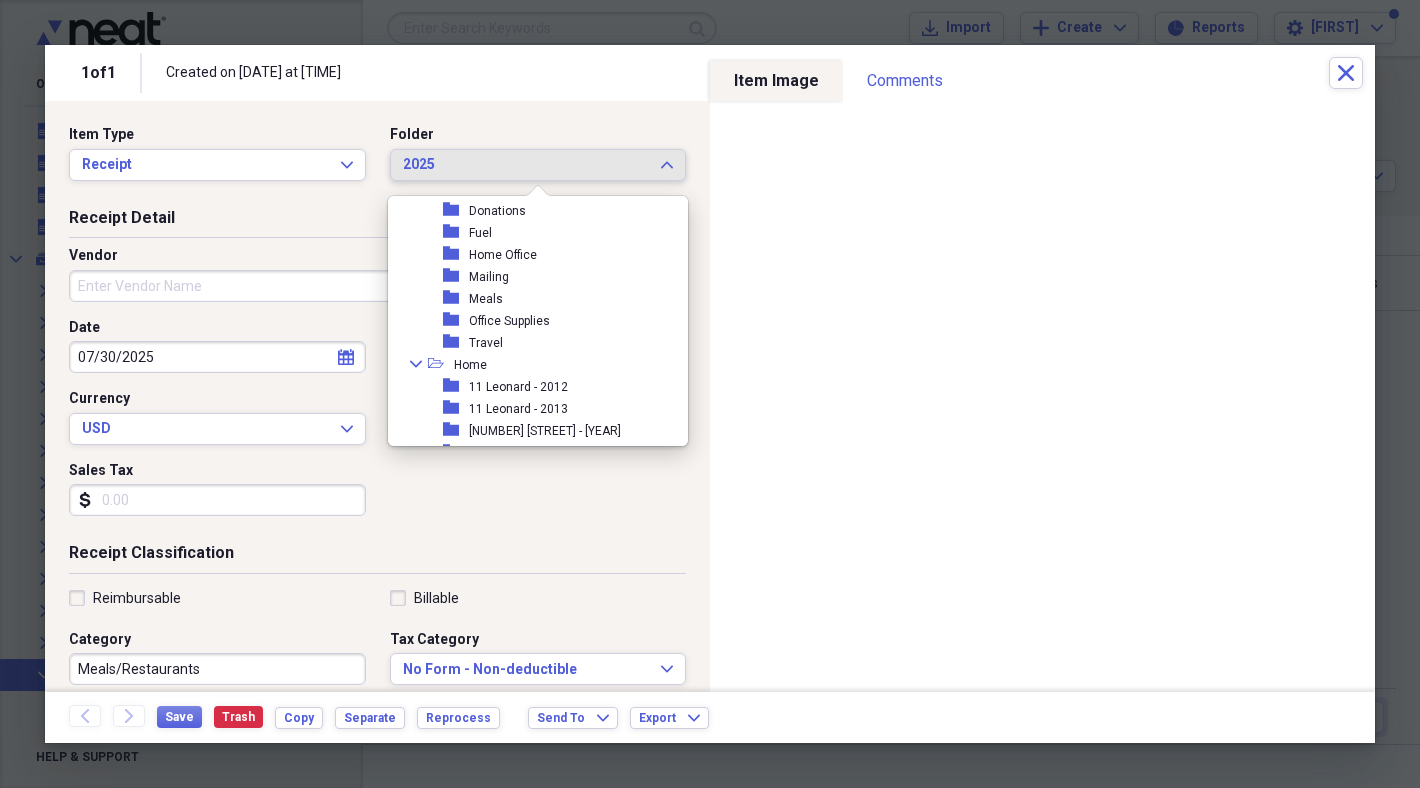 scroll, scrollTop: 411, scrollLeft: 0, axis: vertical 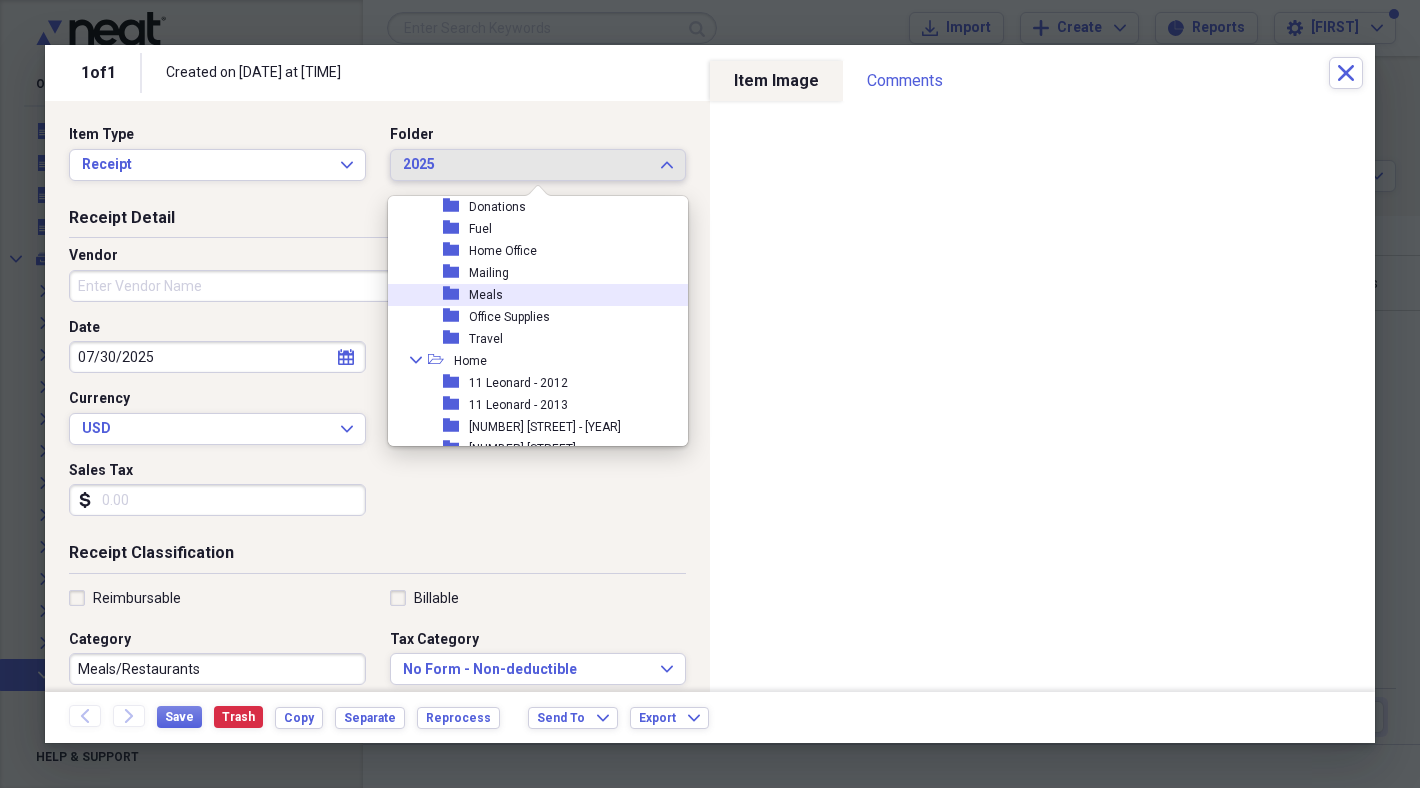 click on "folder Meals" at bounding box center [530, 295] 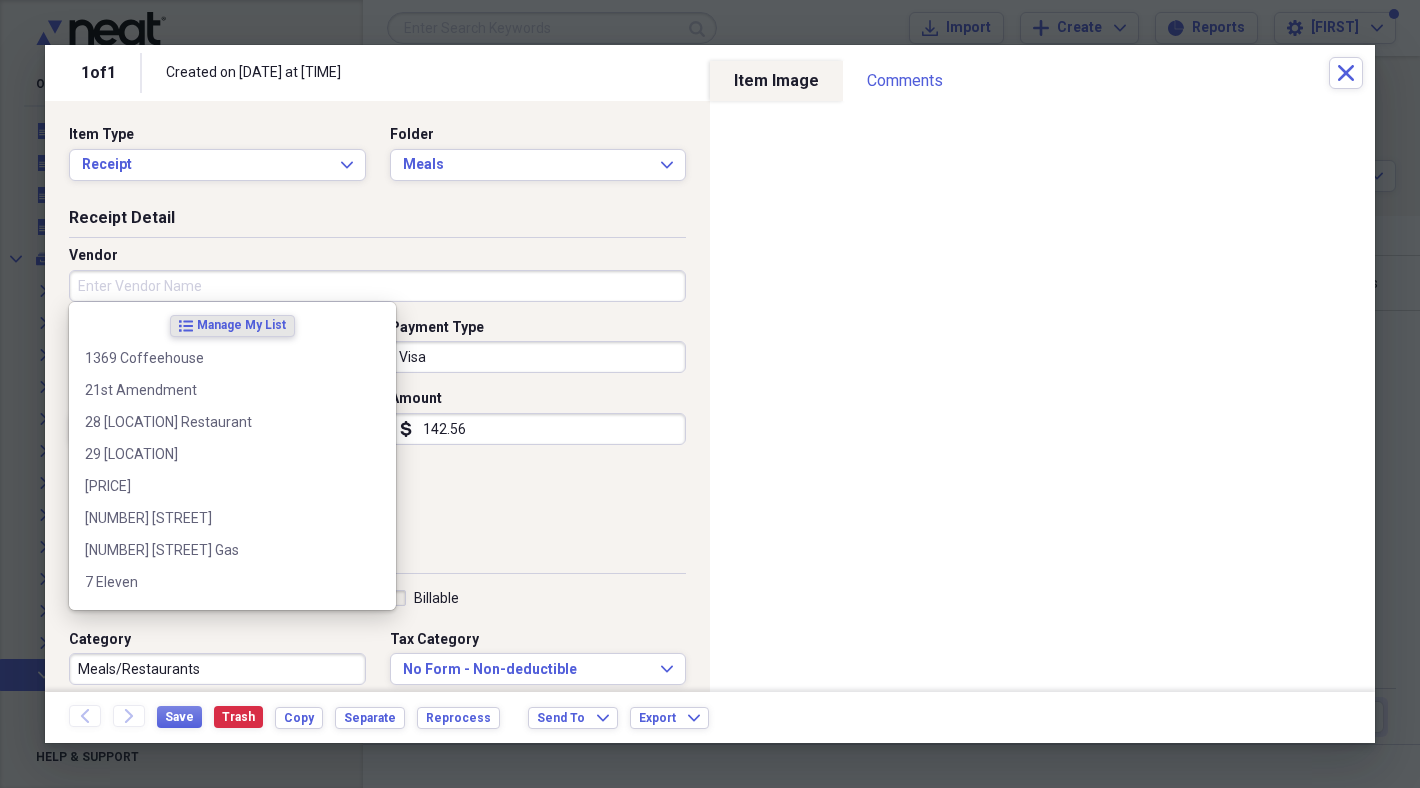 click on "Vendor" at bounding box center [377, 286] 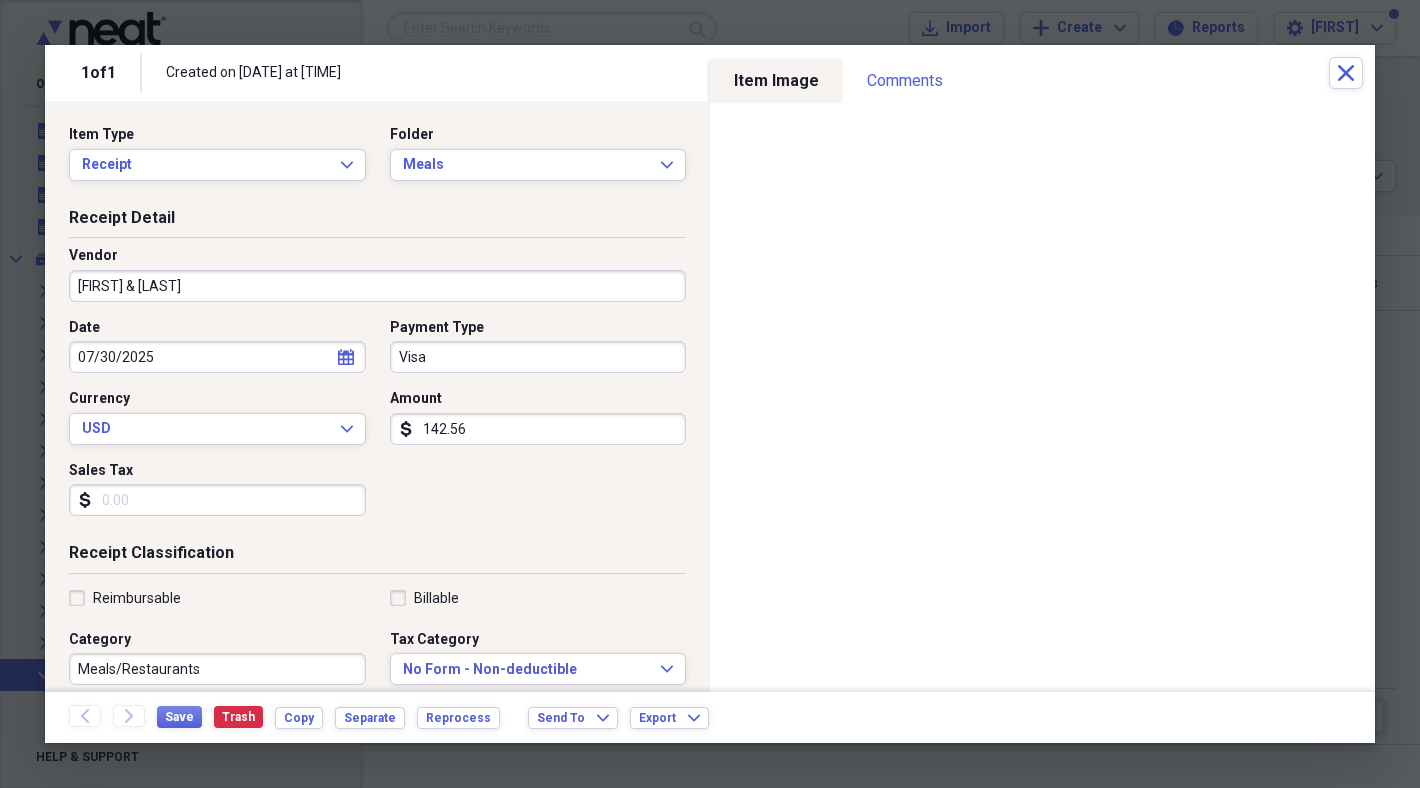 type on "[FIRST] & [LAST]" 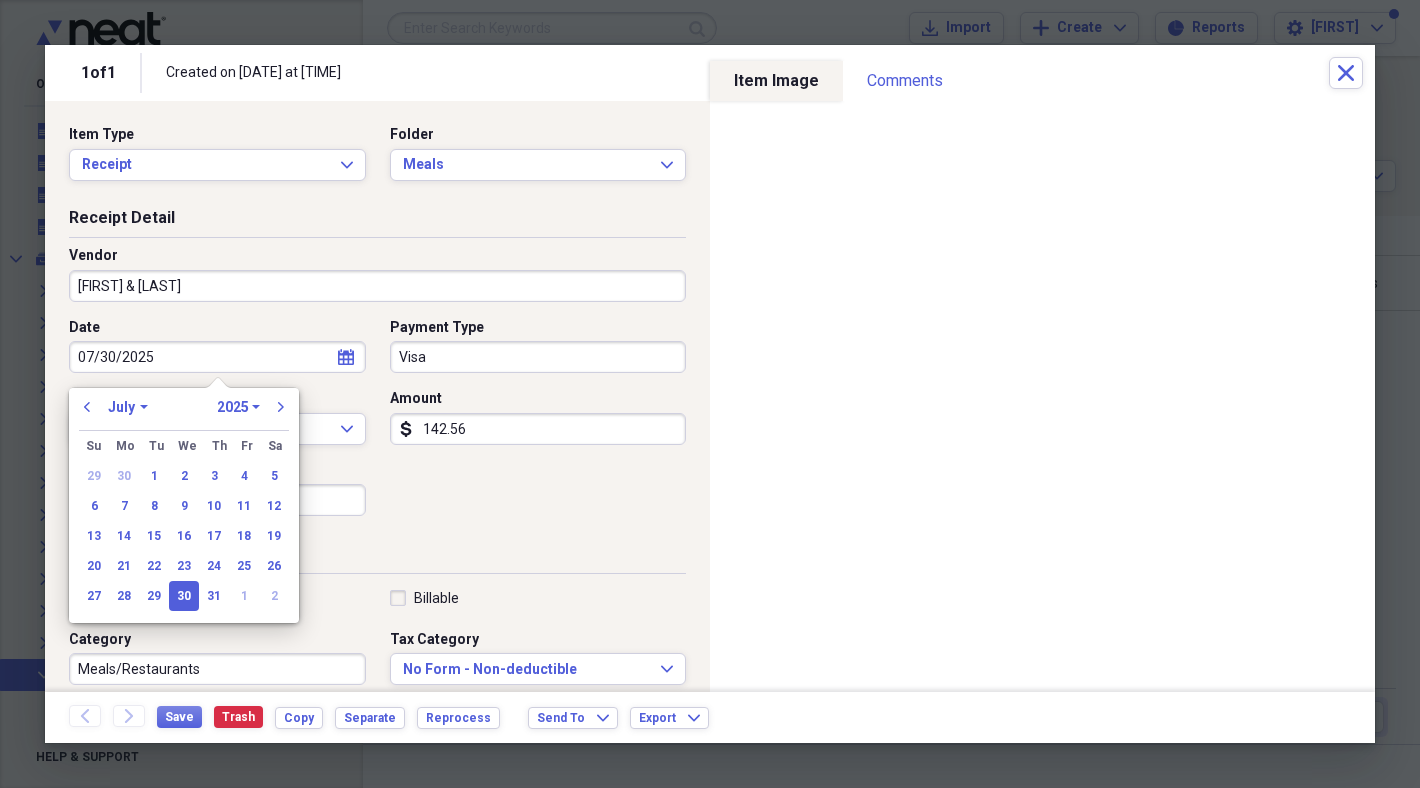 type 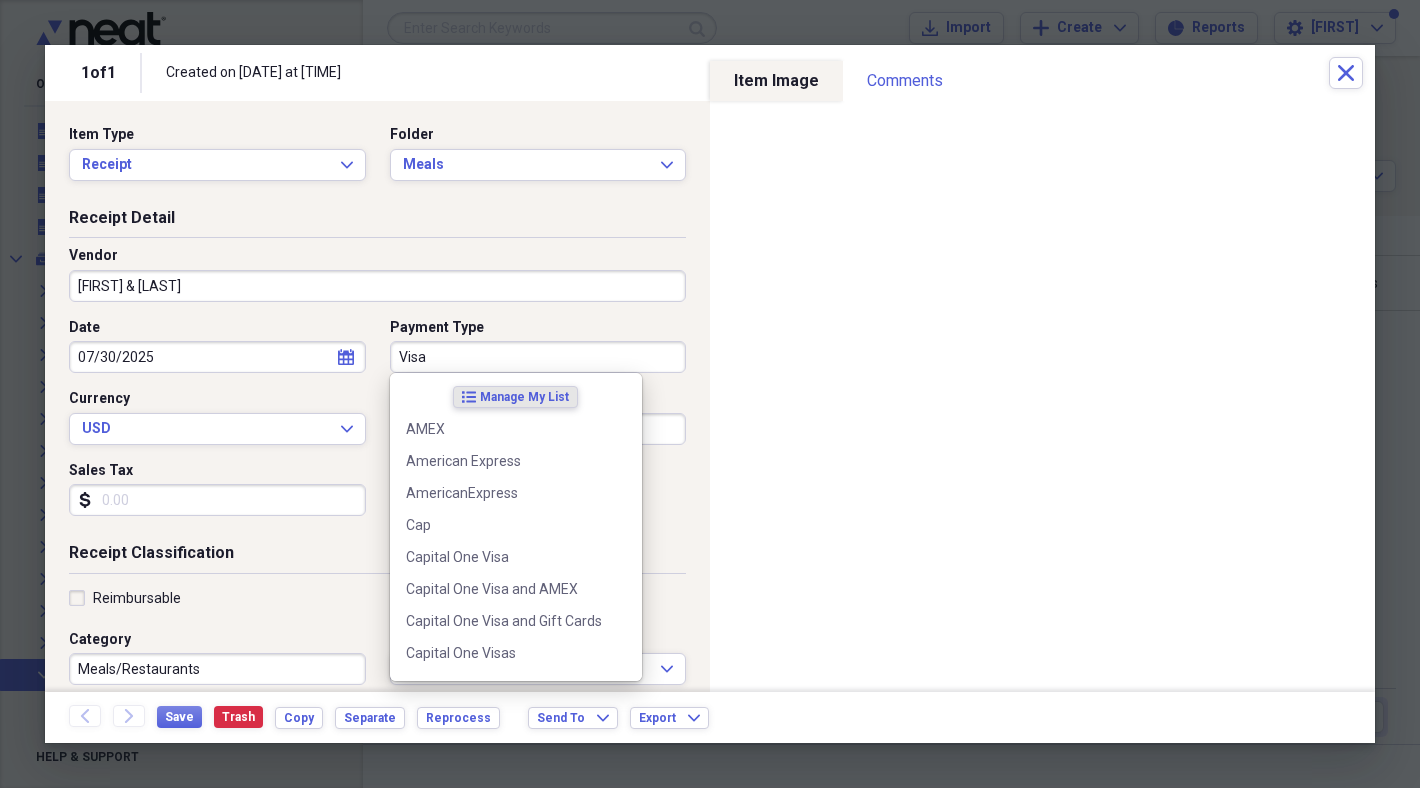click on "Visa" at bounding box center [538, 357] 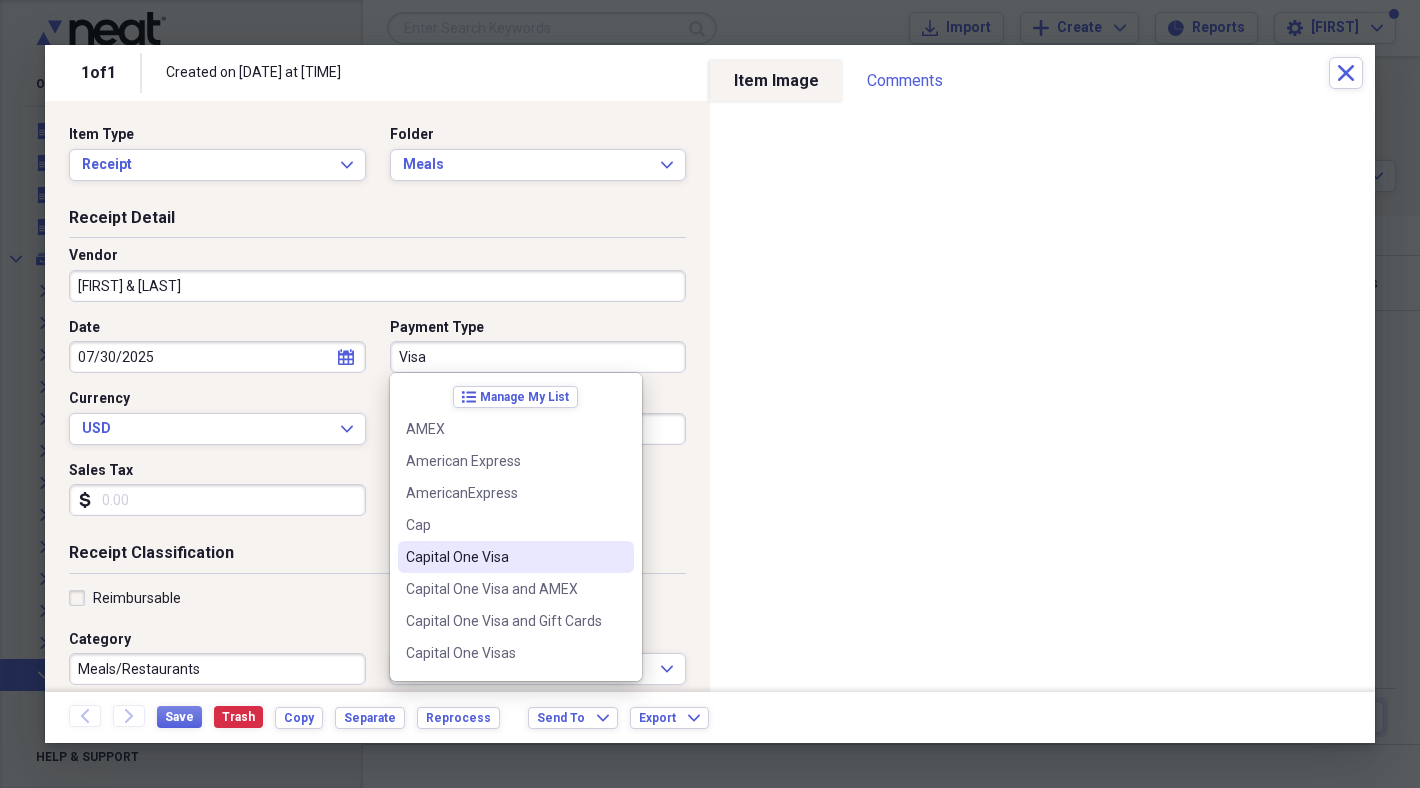 click on "Capital One Visa" at bounding box center [504, 557] 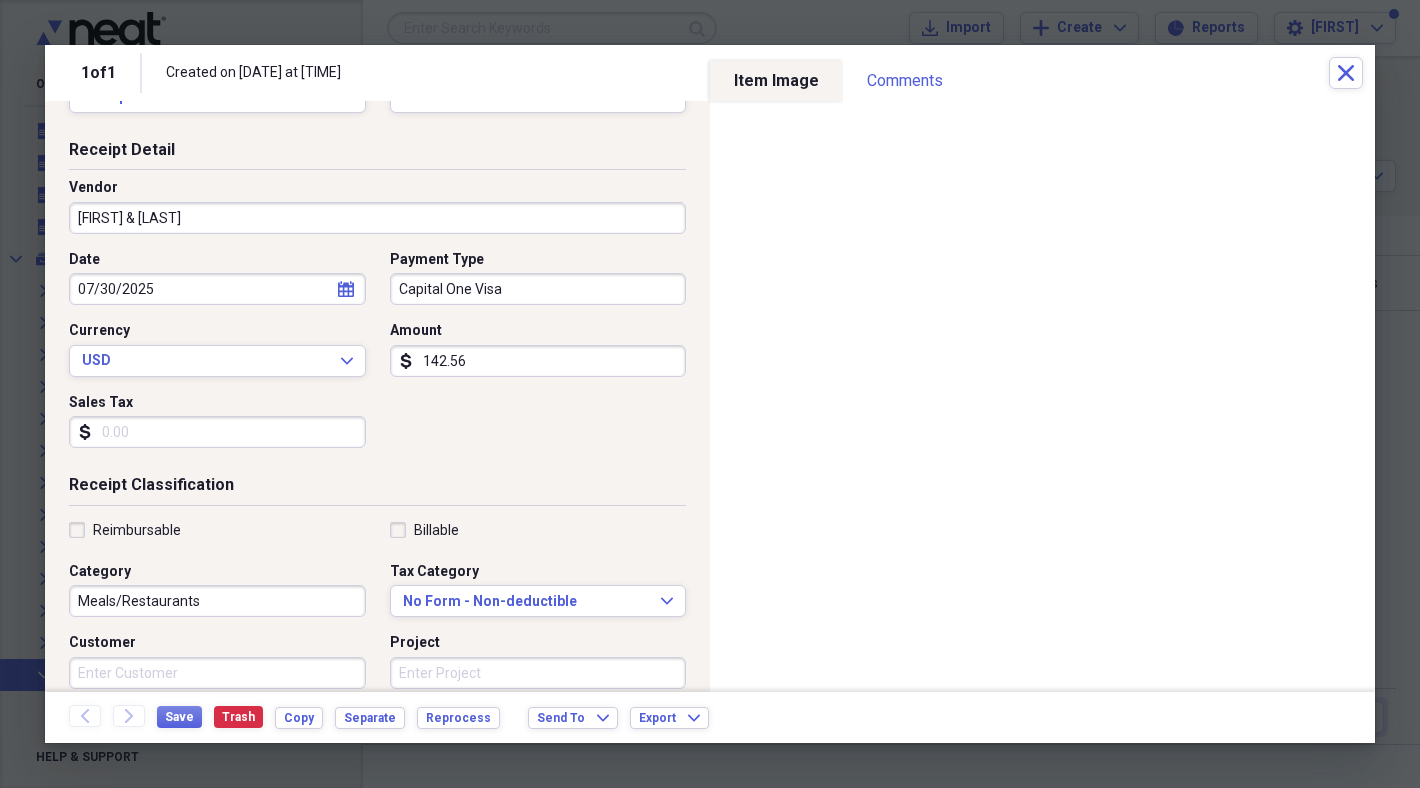 scroll, scrollTop: 82, scrollLeft: 0, axis: vertical 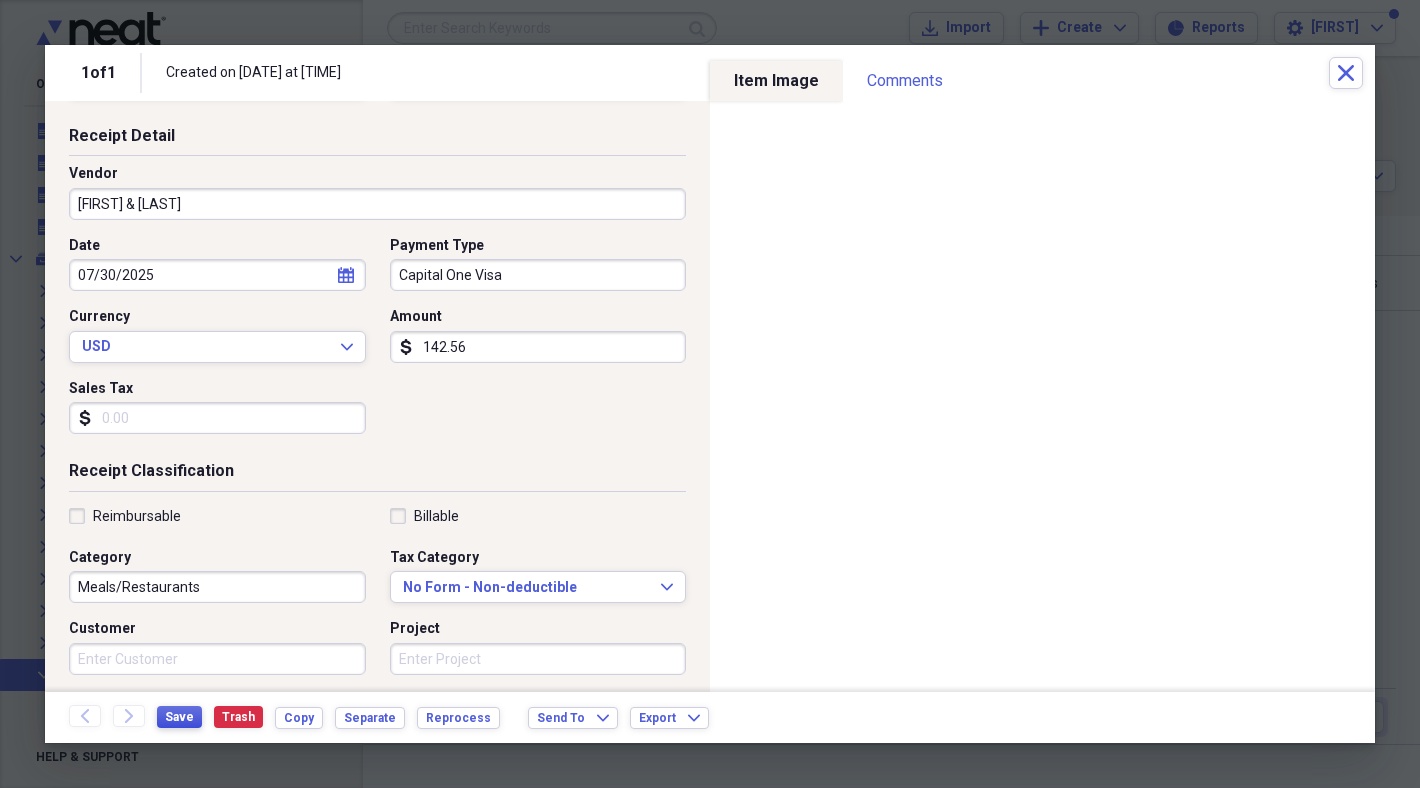 click on "Save" at bounding box center [179, 717] 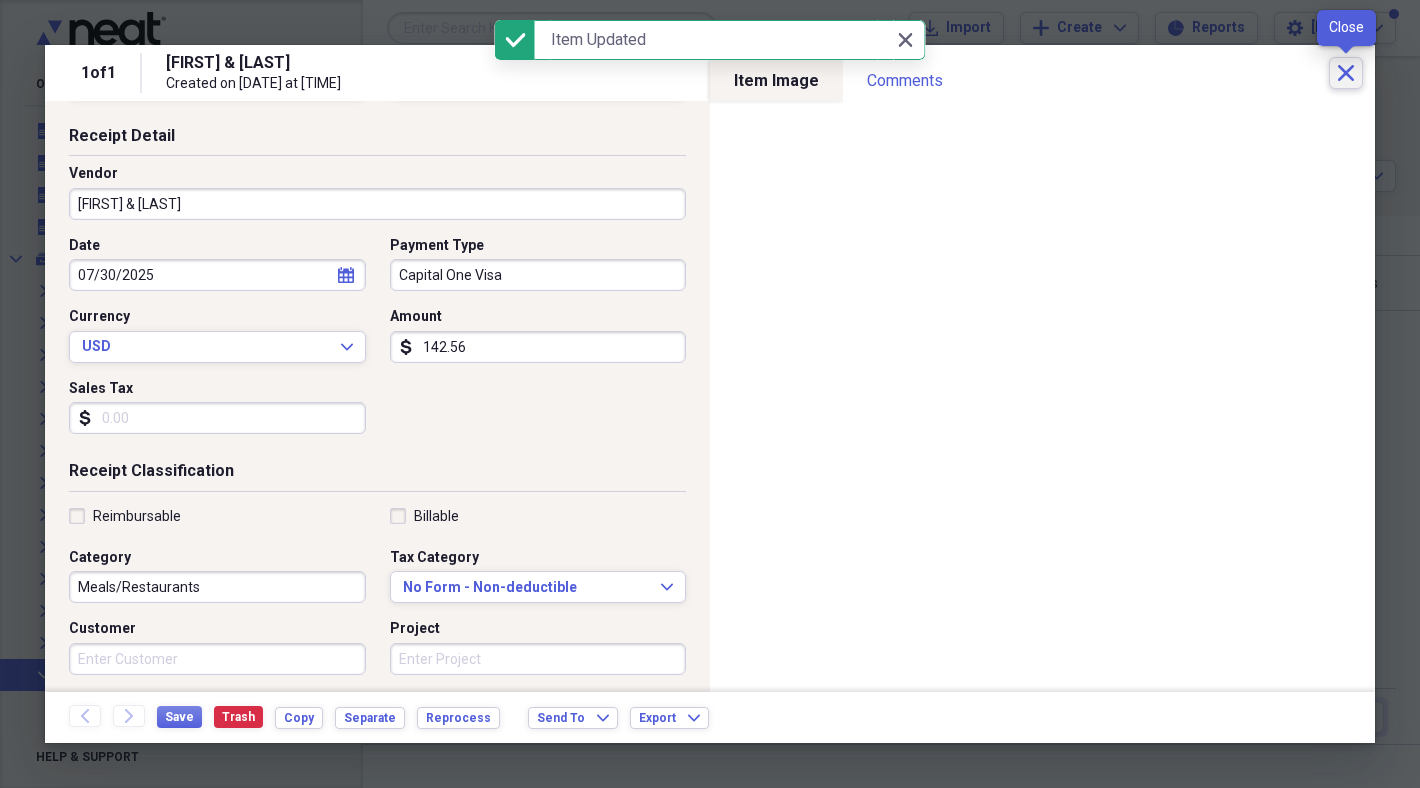 click on "Close" 